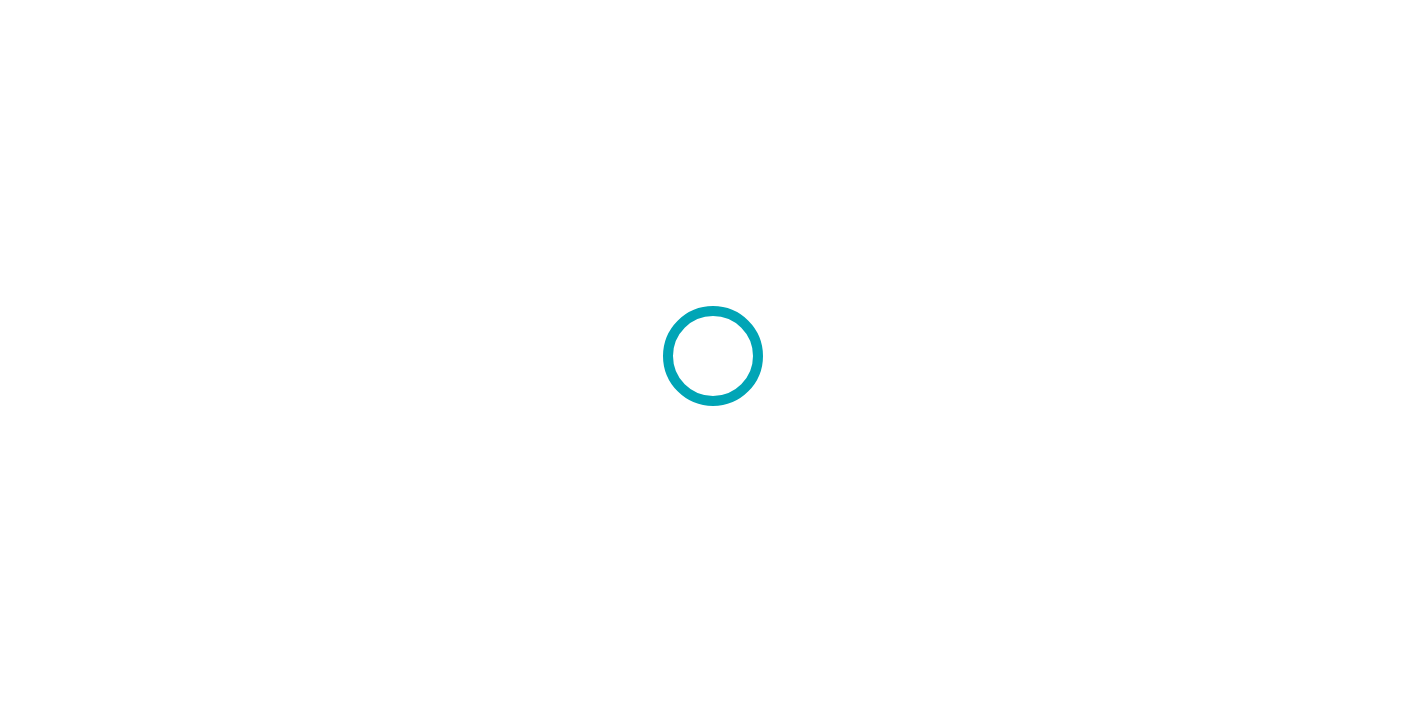 scroll, scrollTop: 0, scrollLeft: 0, axis: both 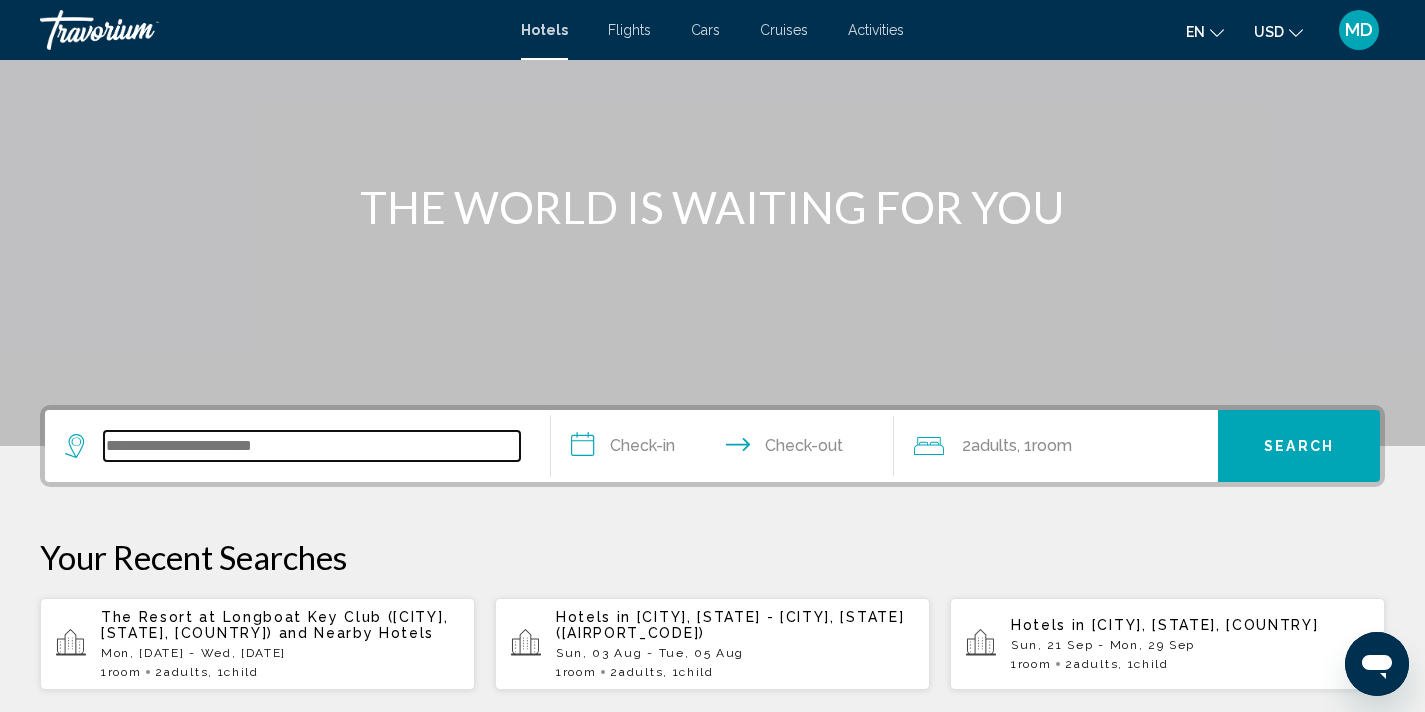 click at bounding box center (312, 446) 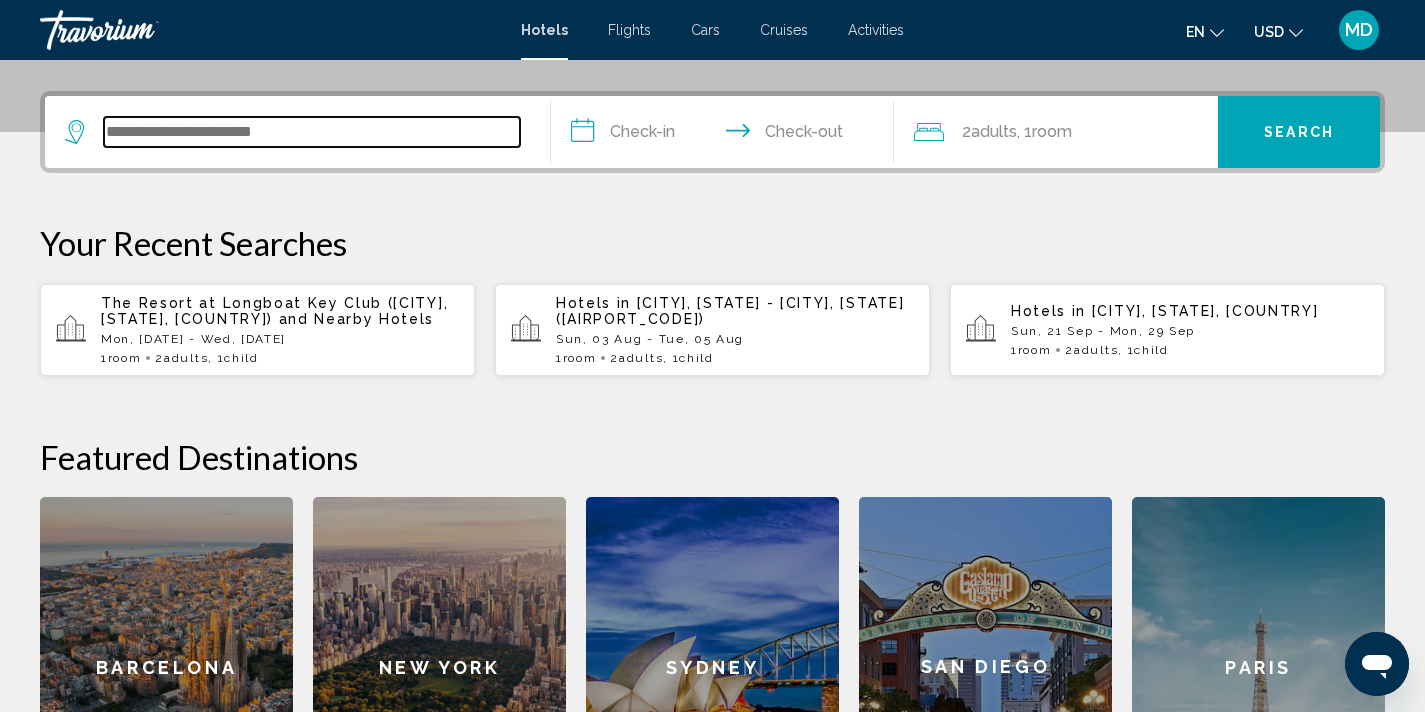 scroll, scrollTop: 494, scrollLeft: 0, axis: vertical 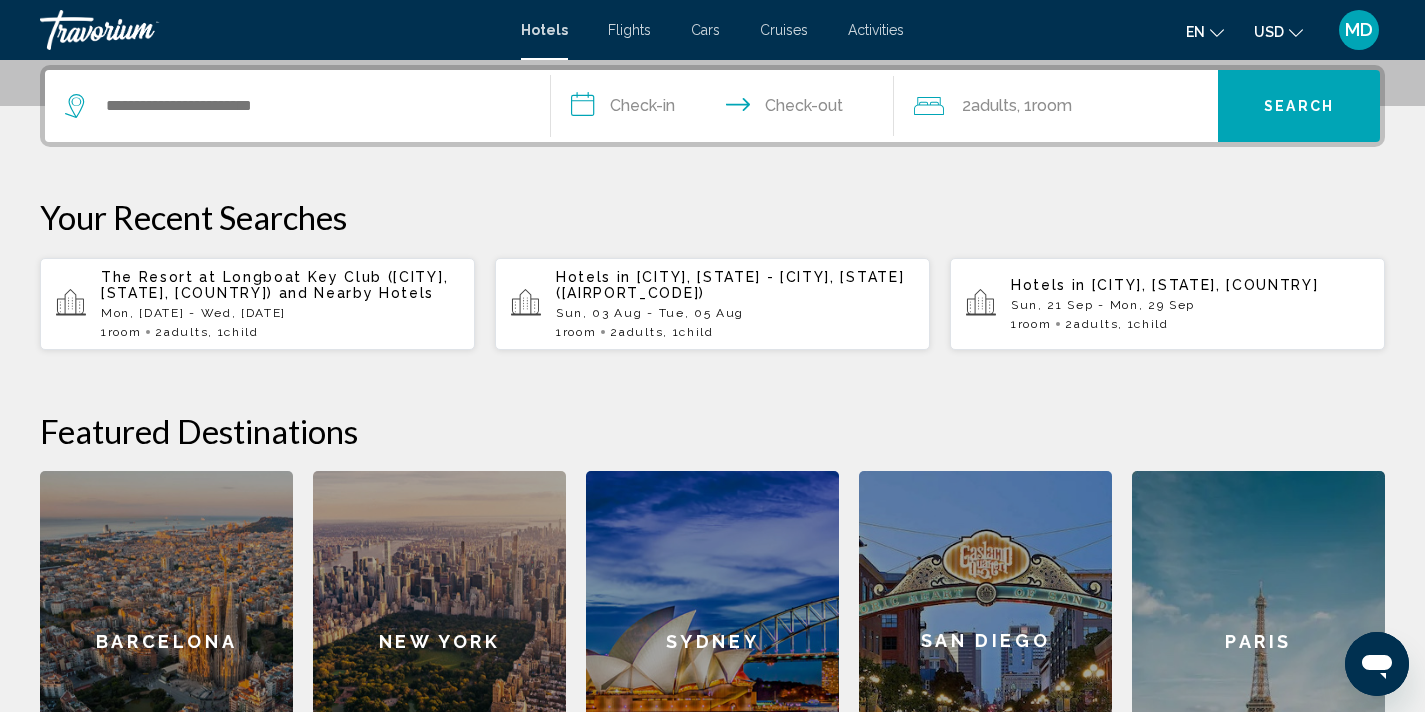 click on "The Resort at Longboat Key Club (Longboat Key, FL, US)    and Nearby Hotels  Mon, 21 Jul - Wed, 23 Jul  1  Room rooms 2  Adult Adults , 1  Child Children" at bounding box center (280, 304) 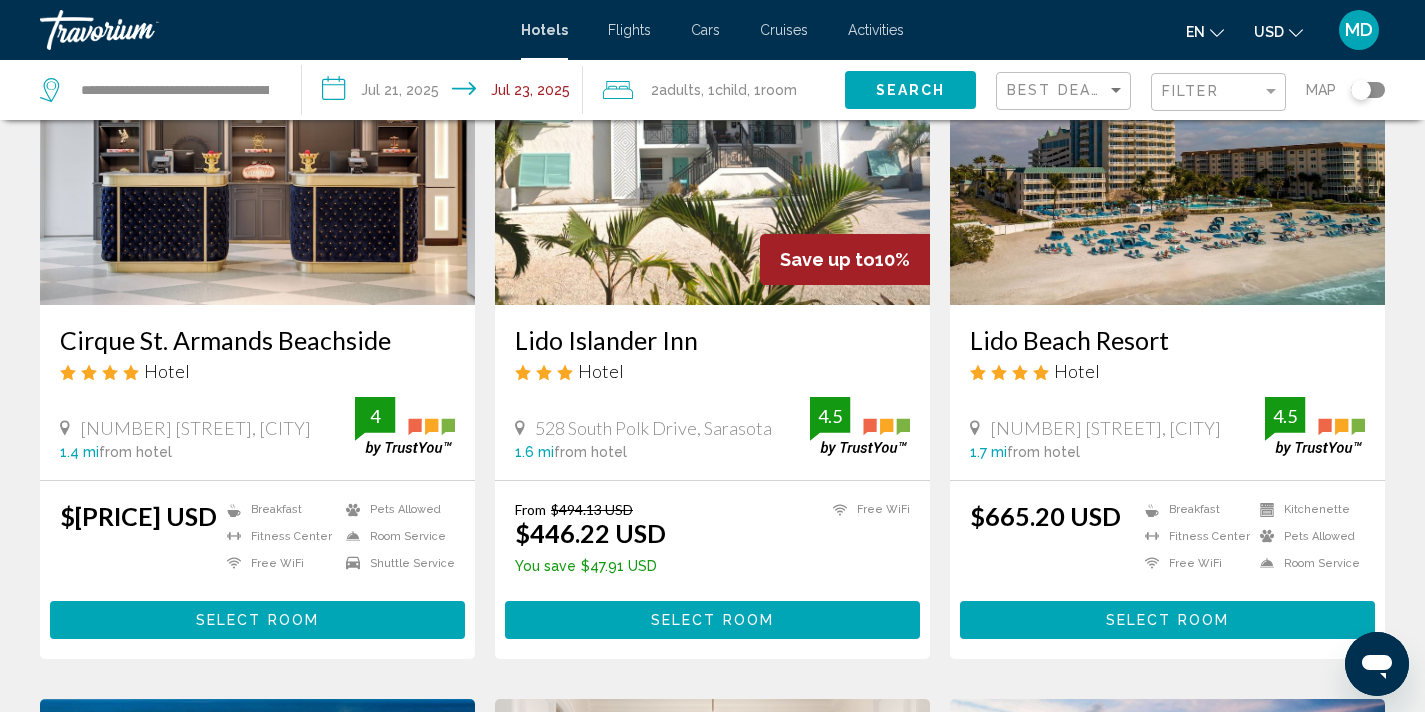 scroll, scrollTop: 210, scrollLeft: 0, axis: vertical 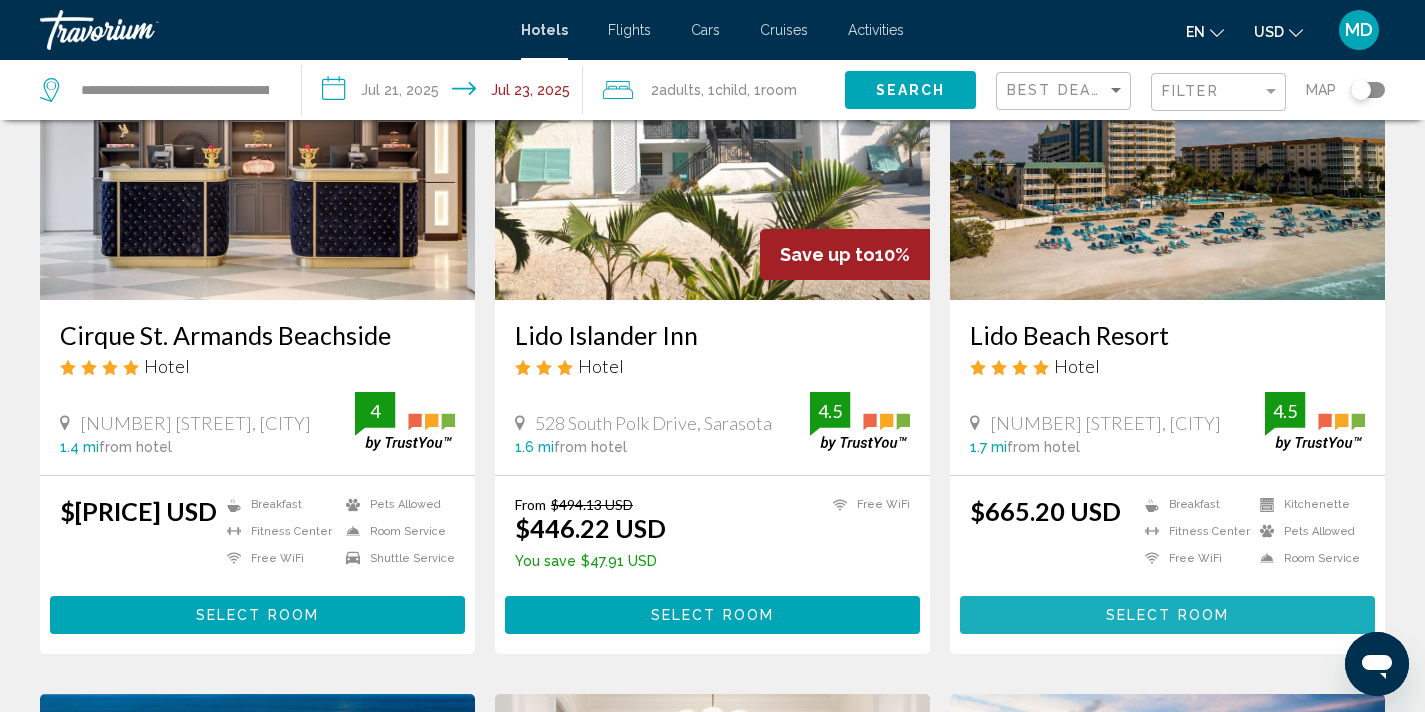 click on "Select Room" at bounding box center [1167, 616] 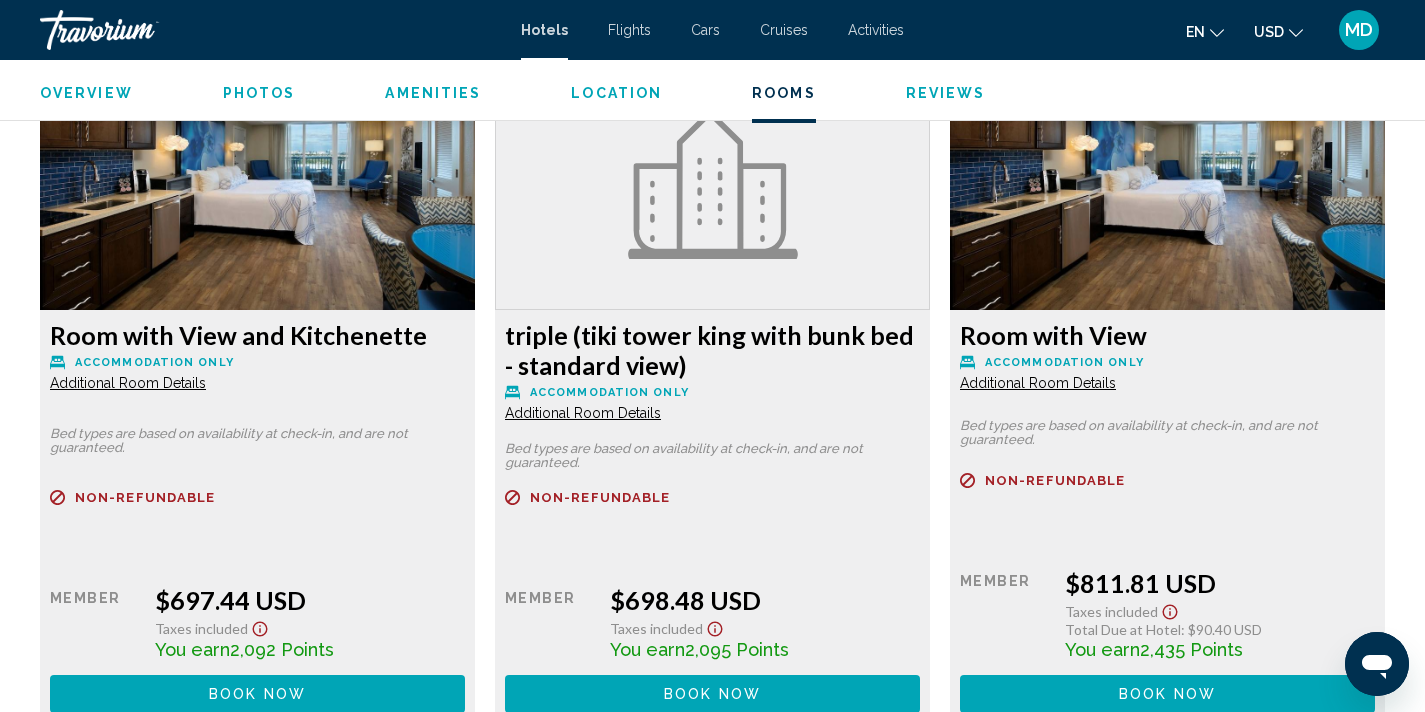 scroll, scrollTop: 3459, scrollLeft: 0, axis: vertical 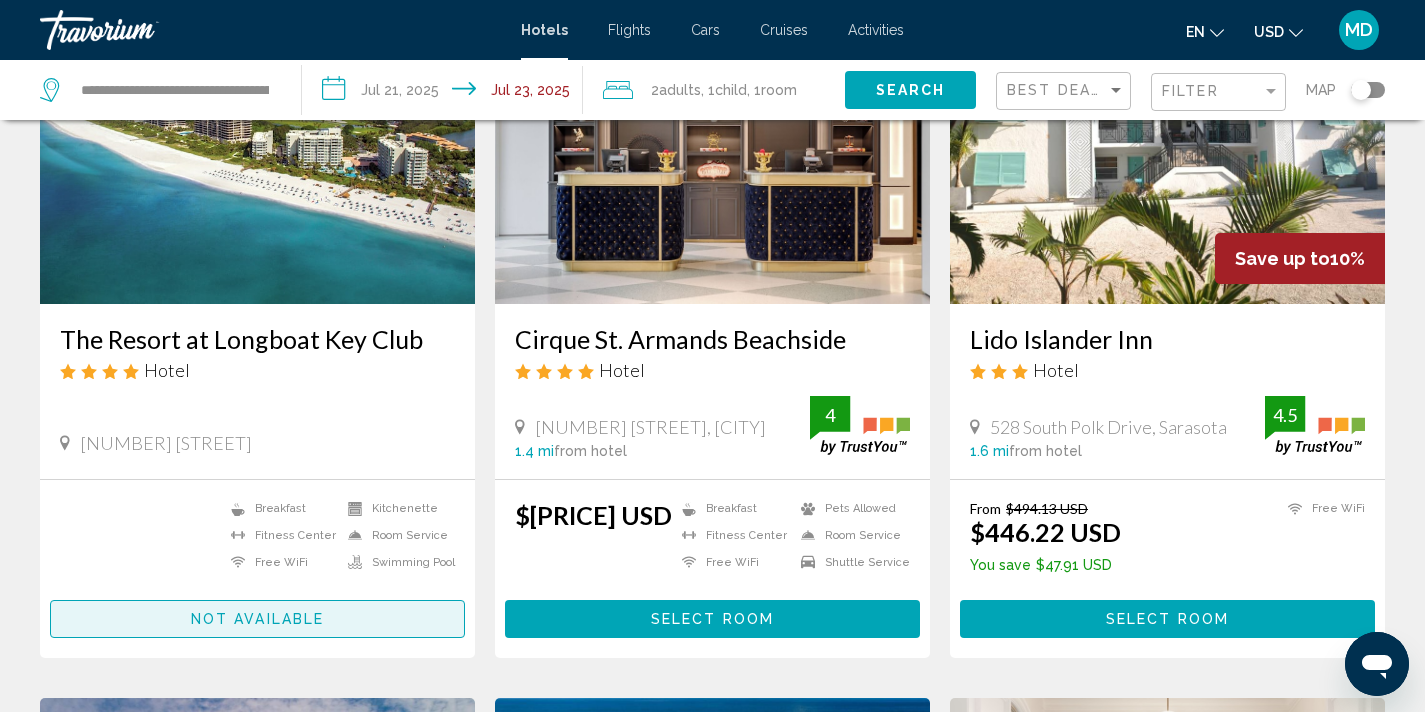 click on "Not available" at bounding box center (257, 618) 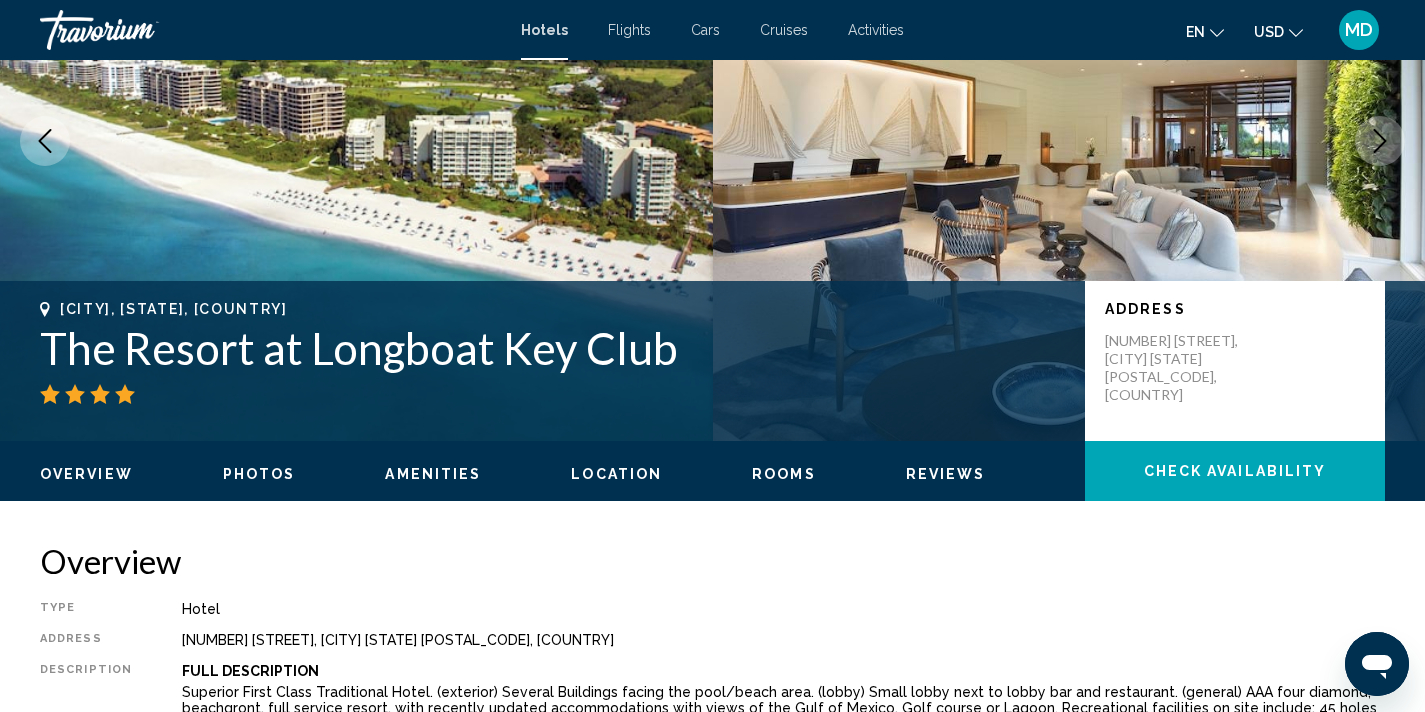 scroll, scrollTop: 222, scrollLeft: 0, axis: vertical 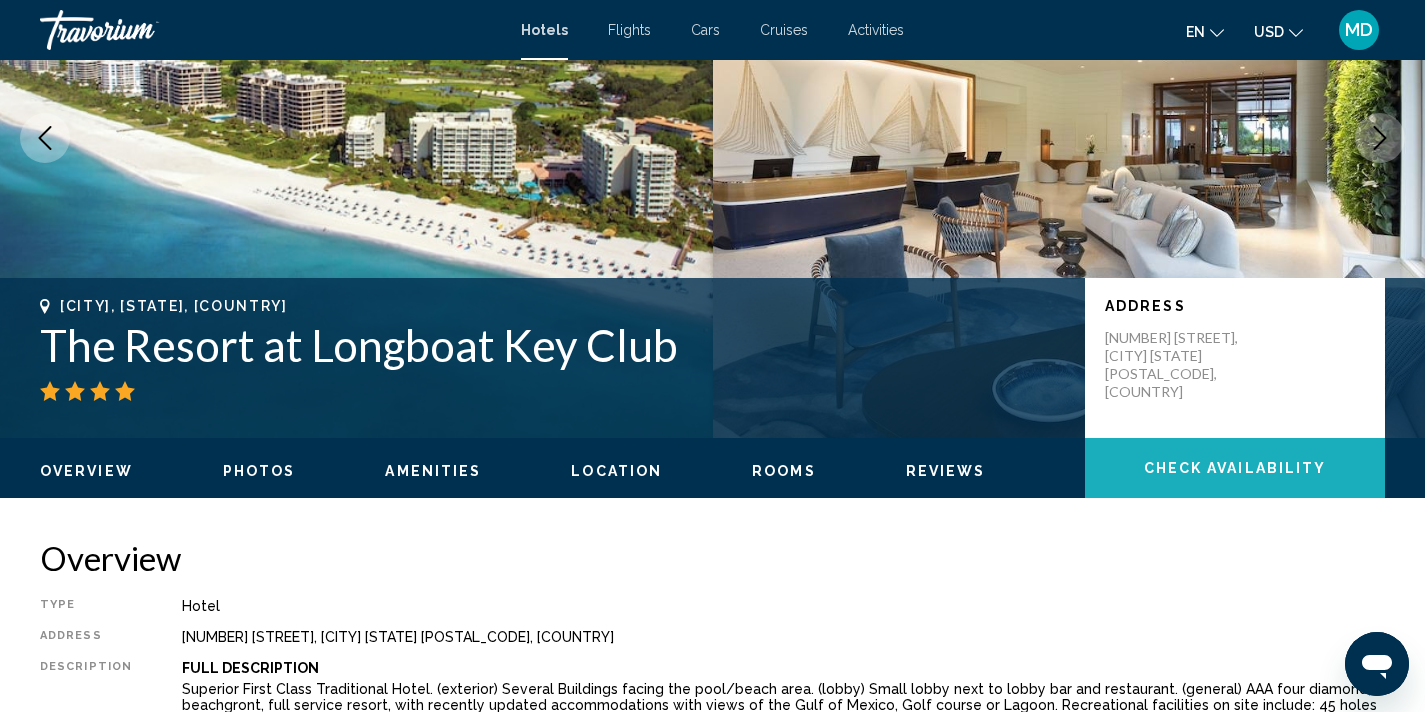 click on "Check Availability" 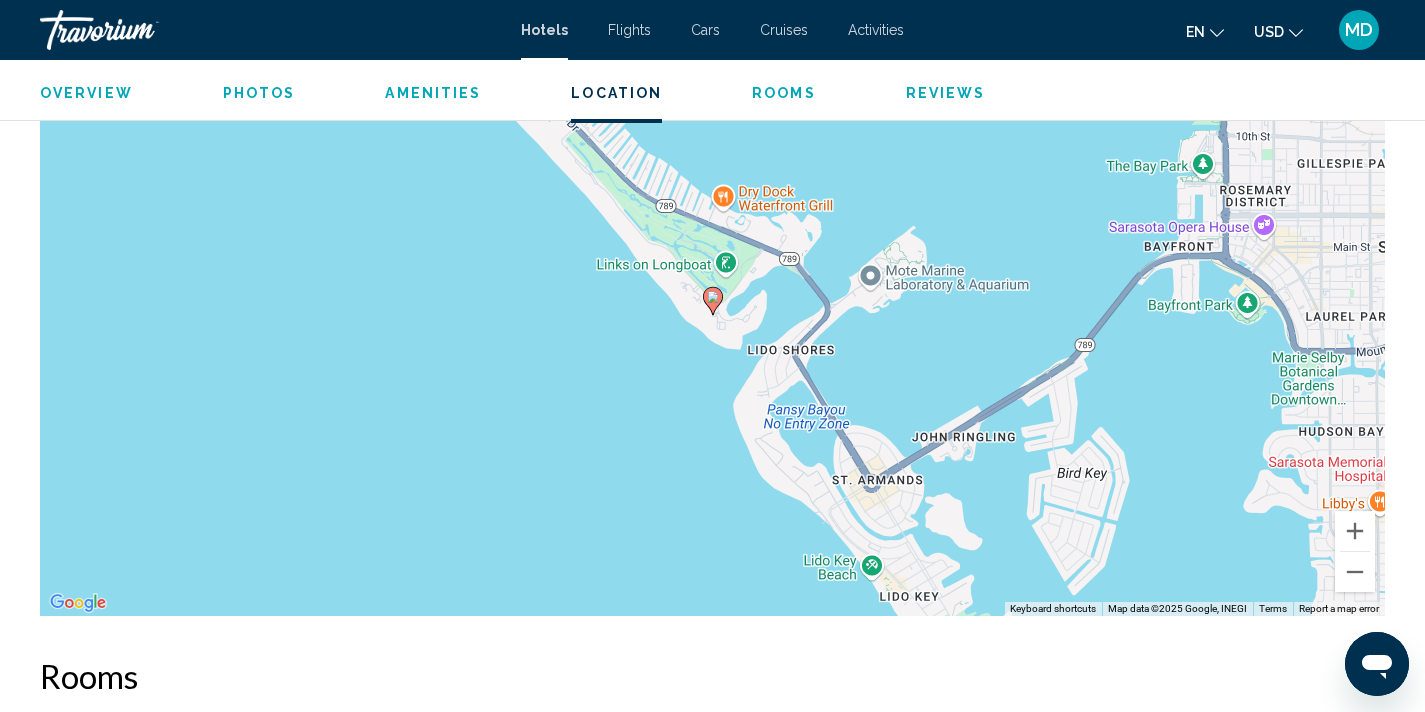 scroll, scrollTop: 2531, scrollLeft: 0, axis: vertical 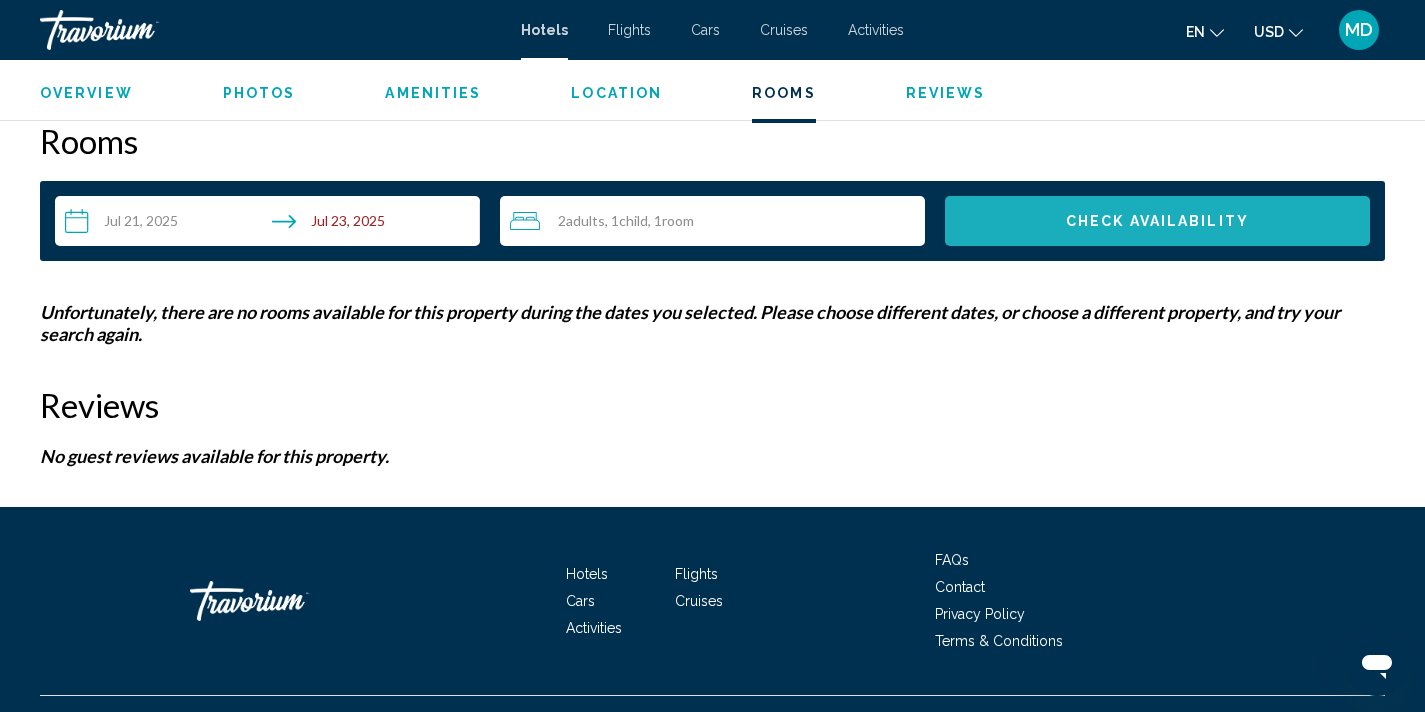 click on "Check Availability" at bounding box center (1157, 222) 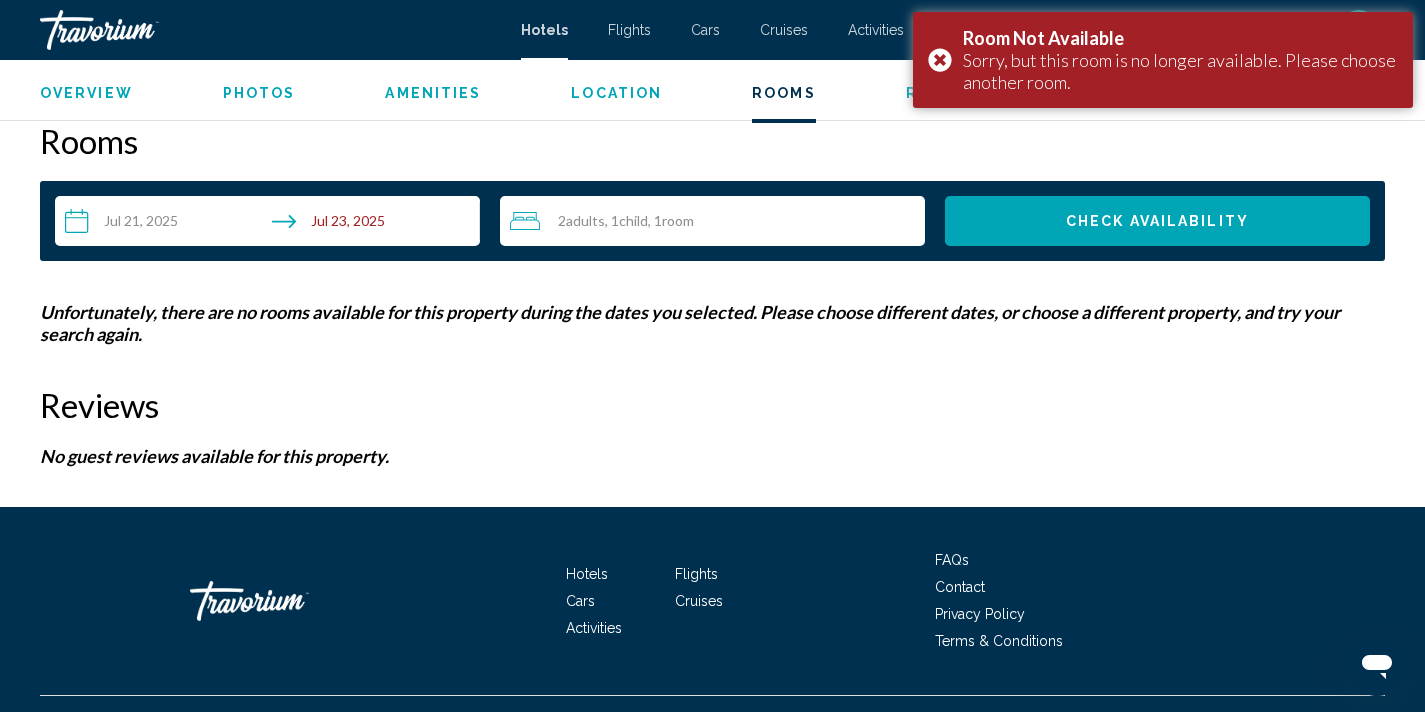 click on "**********" at bounding box center [271, 224] 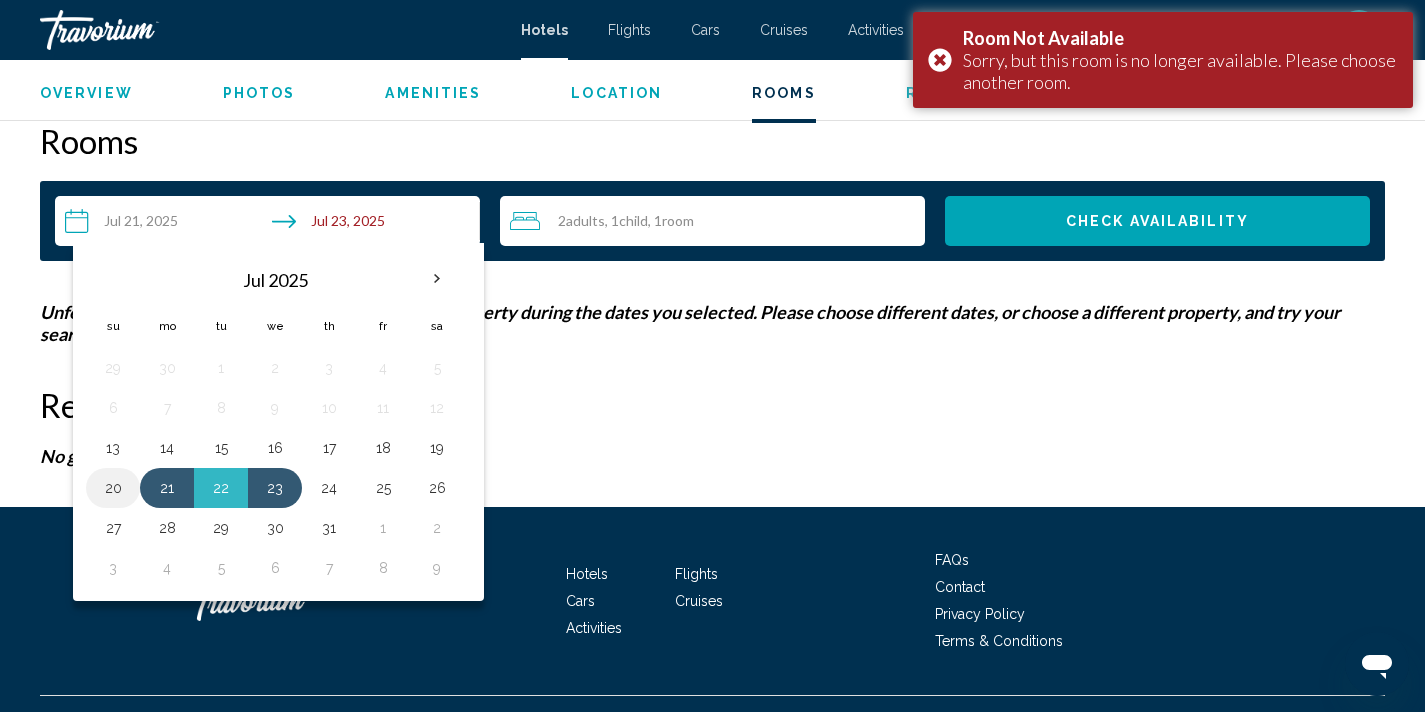 click on "20" at bounding box center (113, 488) 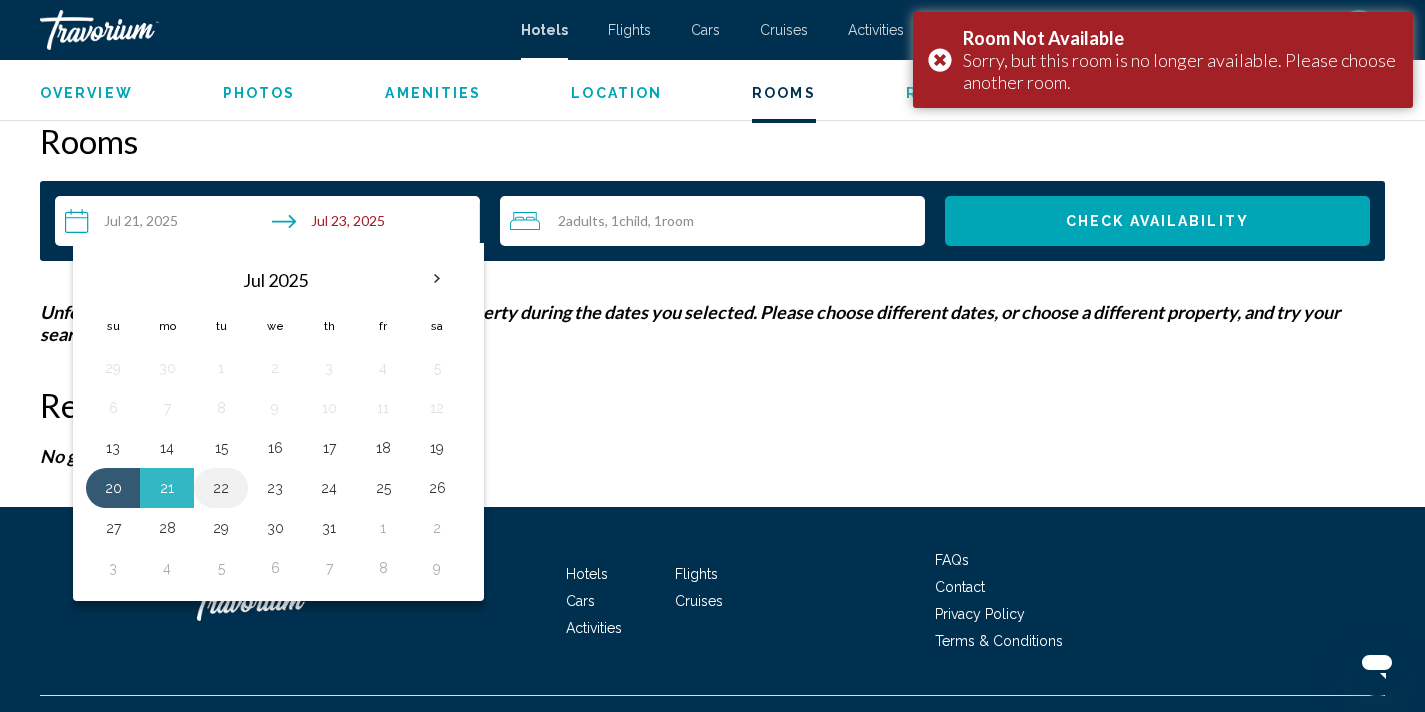 click on "22" at bounding box center [221, 488] 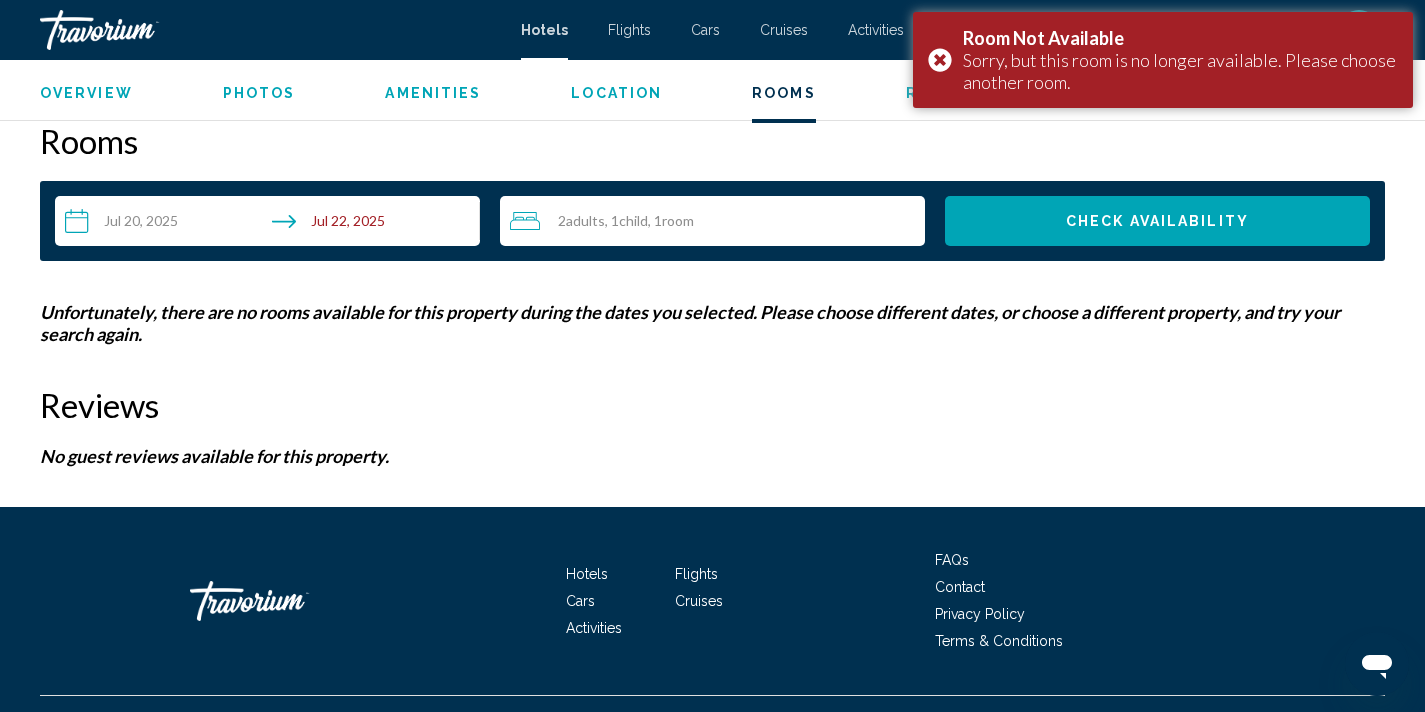 click on "Check Availability" at bounding box center [1157, 221] 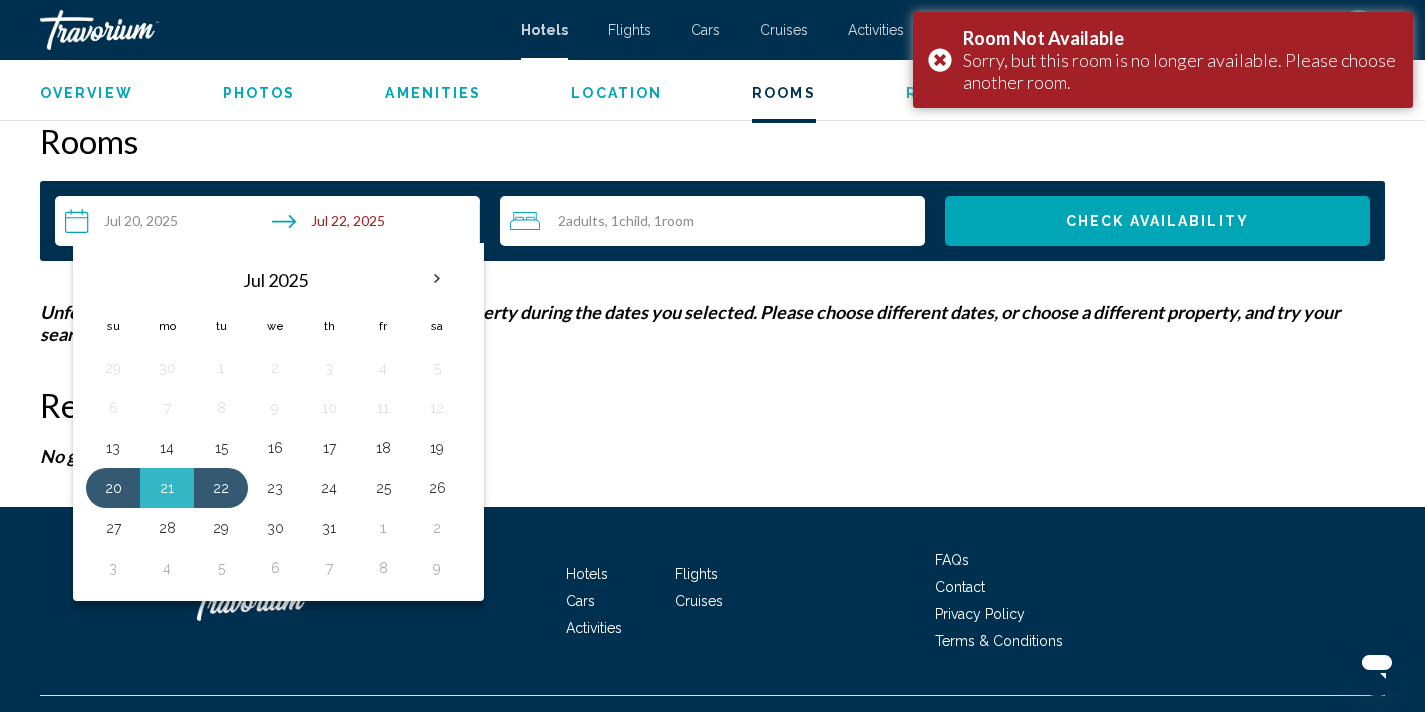 click on "**********" at bounding box center [271, 224] 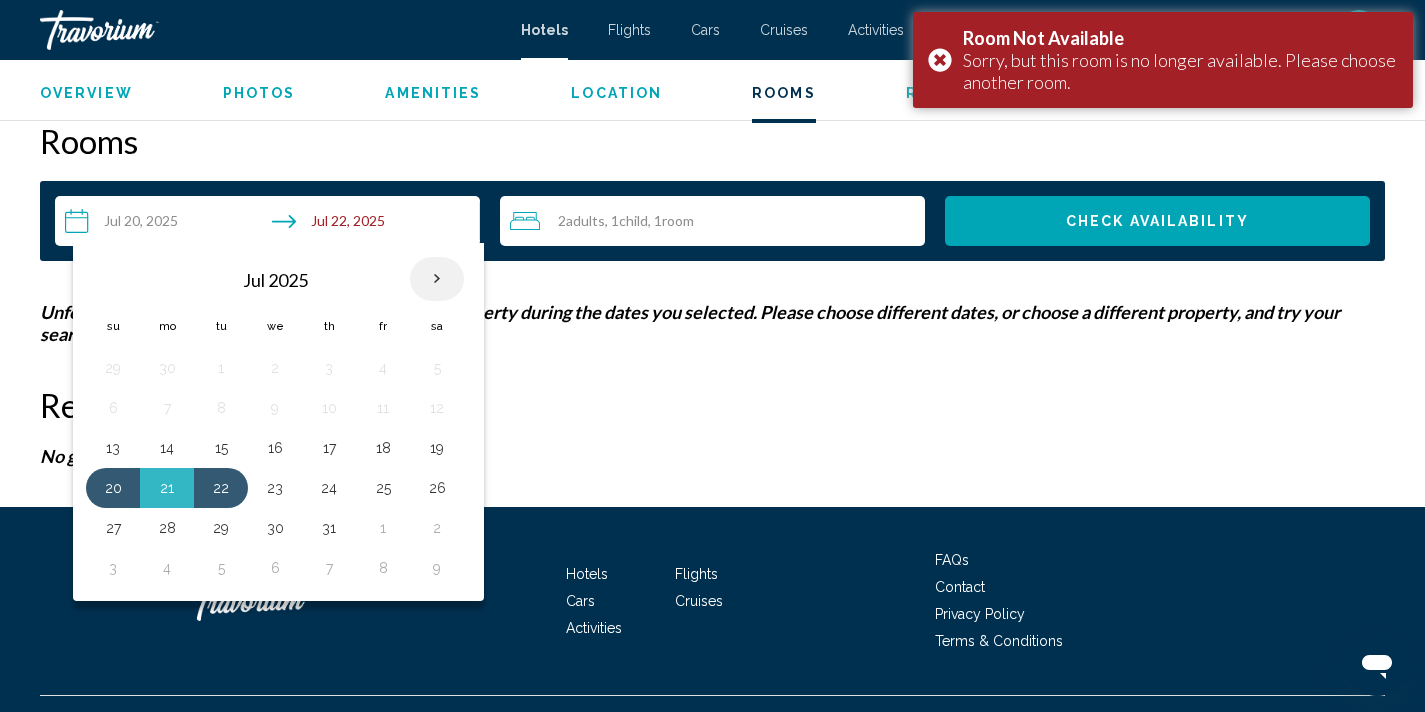 click at bounding box center (437, 279) 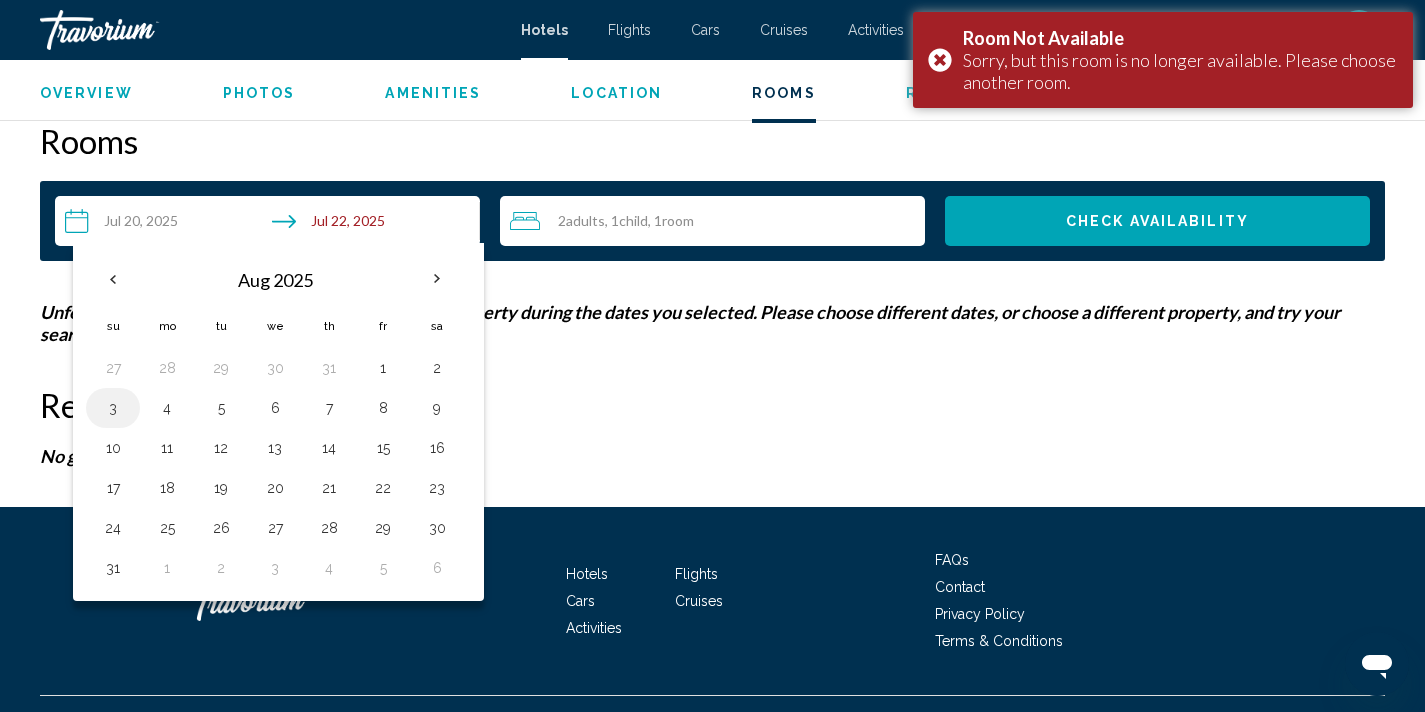 click on "3" at bounding box center (113, 408) 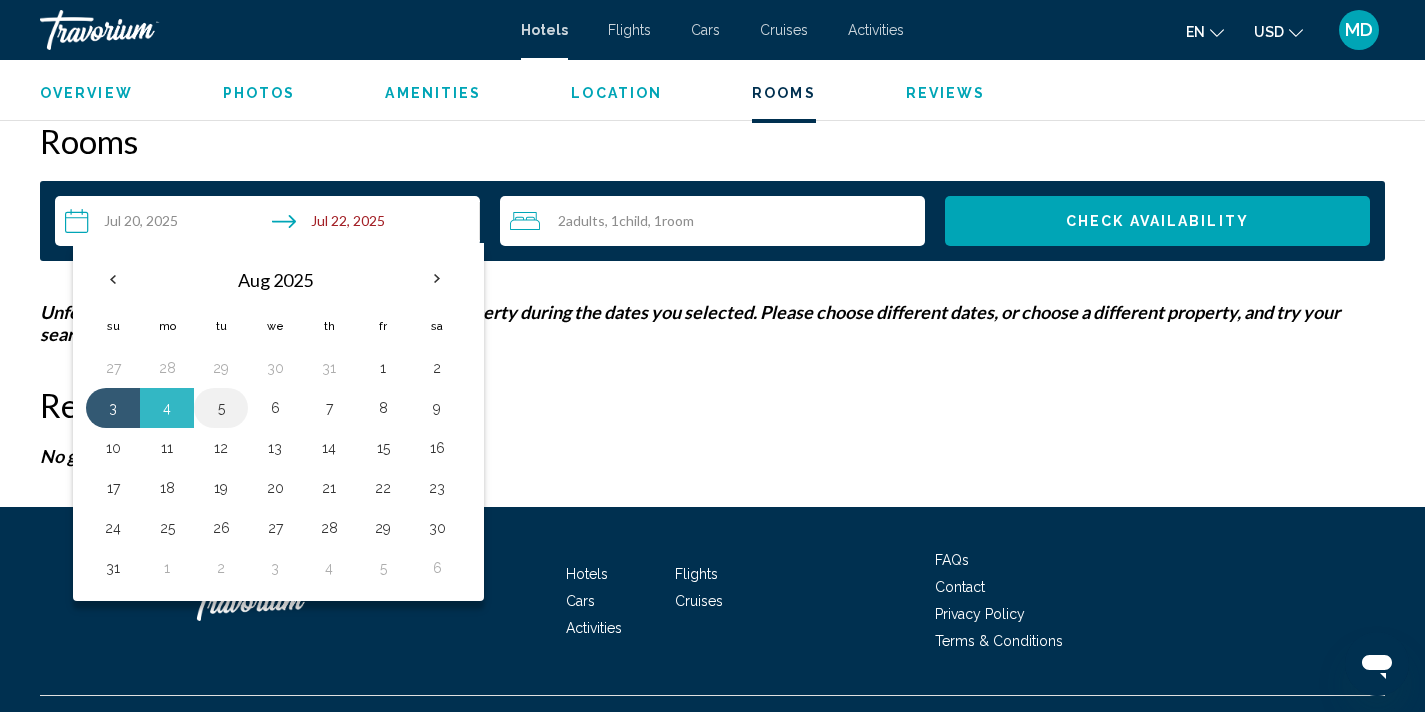 click on "5" at bounding box center [221, 408] 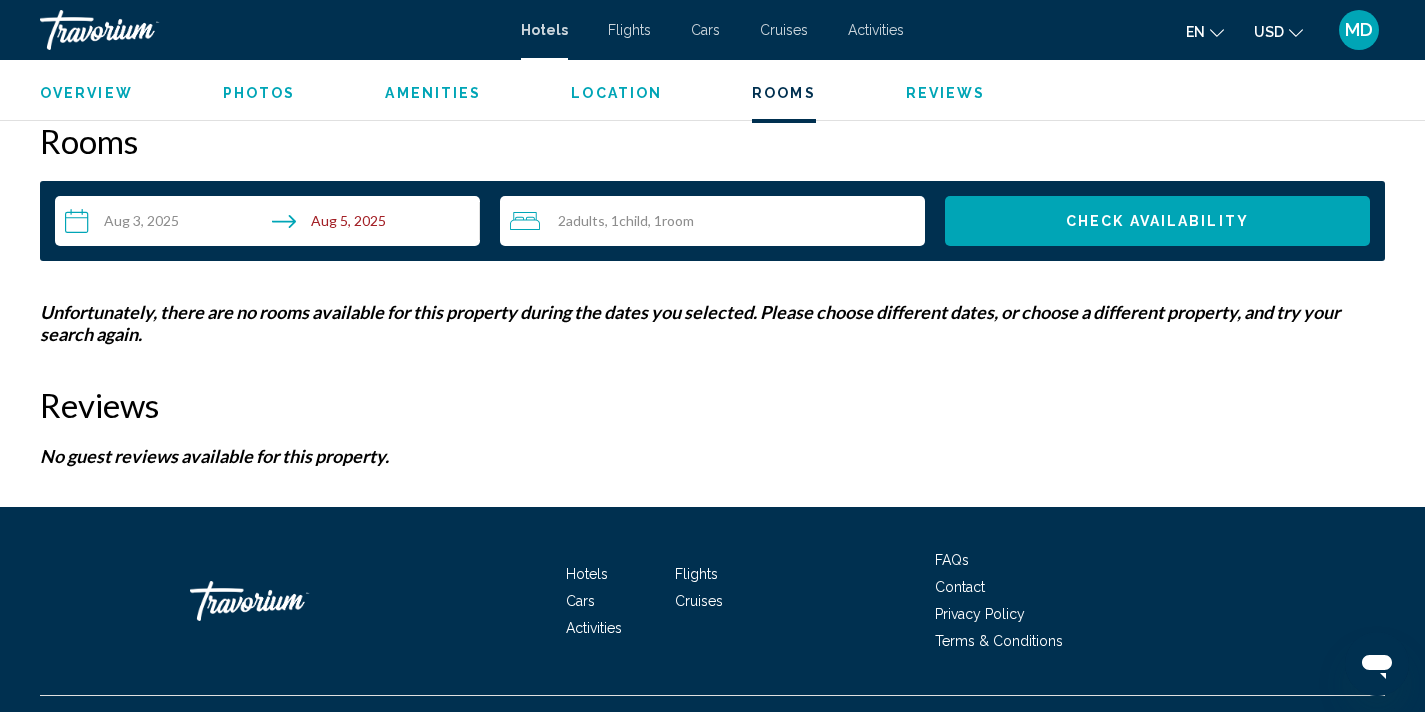 click on "Check Availability" at bounding box center (1157, 222) 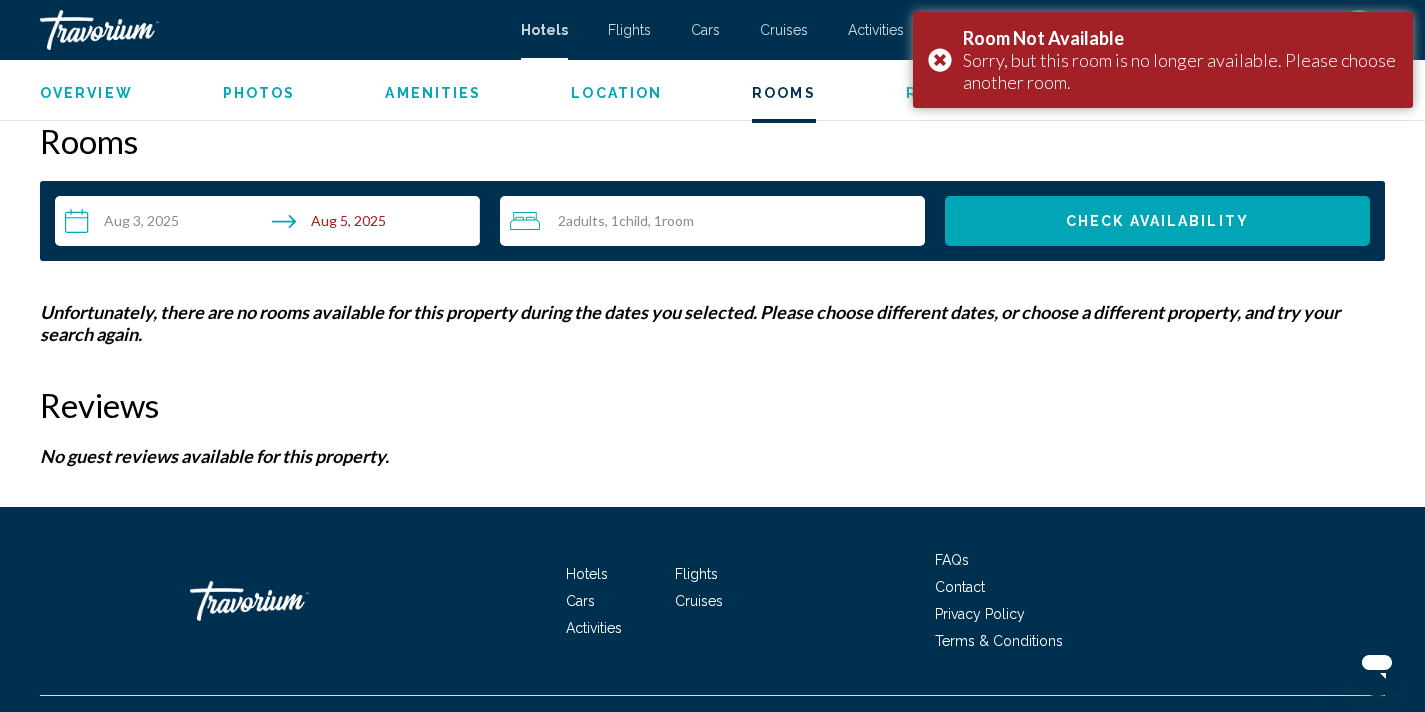 scroll, scrollTop: 2571, scrollLeft: 0, axis: vertical 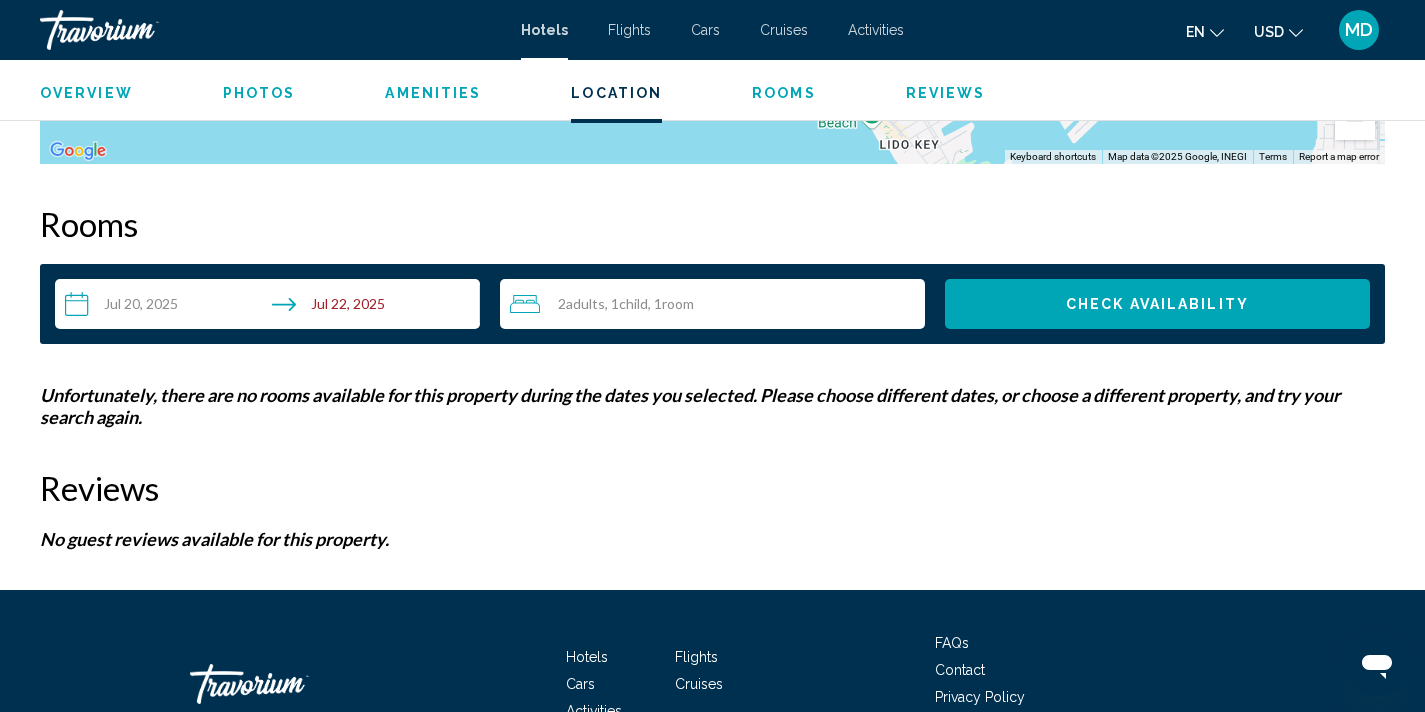 click on "**********" at bounding box center (271, 307) 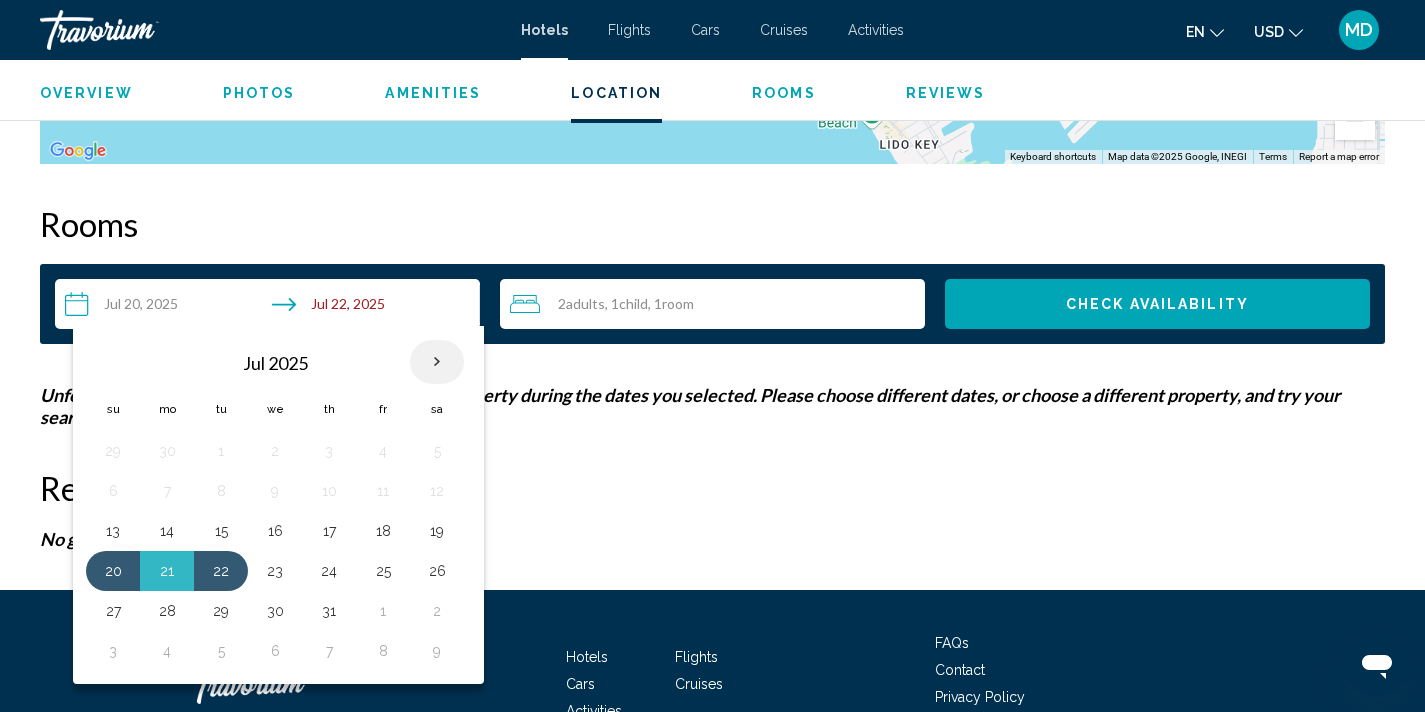 click at bounding box center [437, 362] 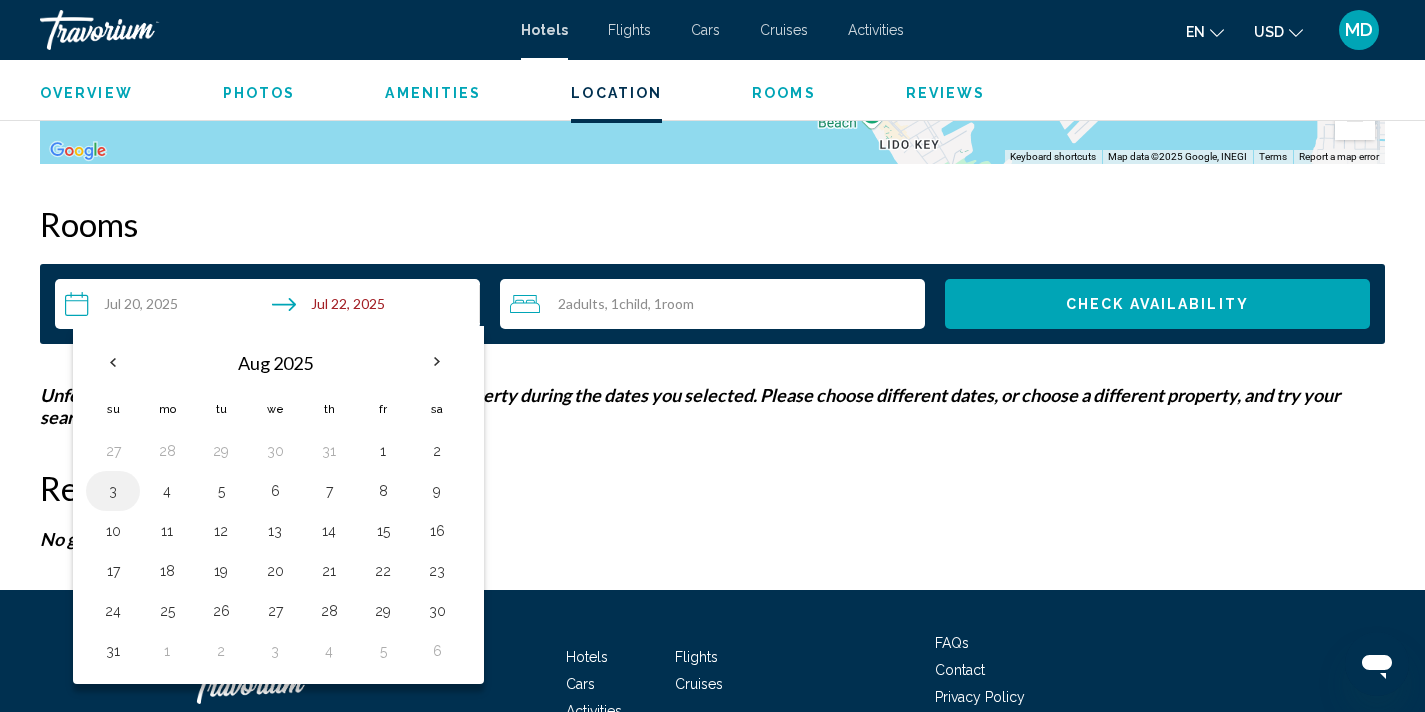 click on "3" at bounding box center [113, 491] 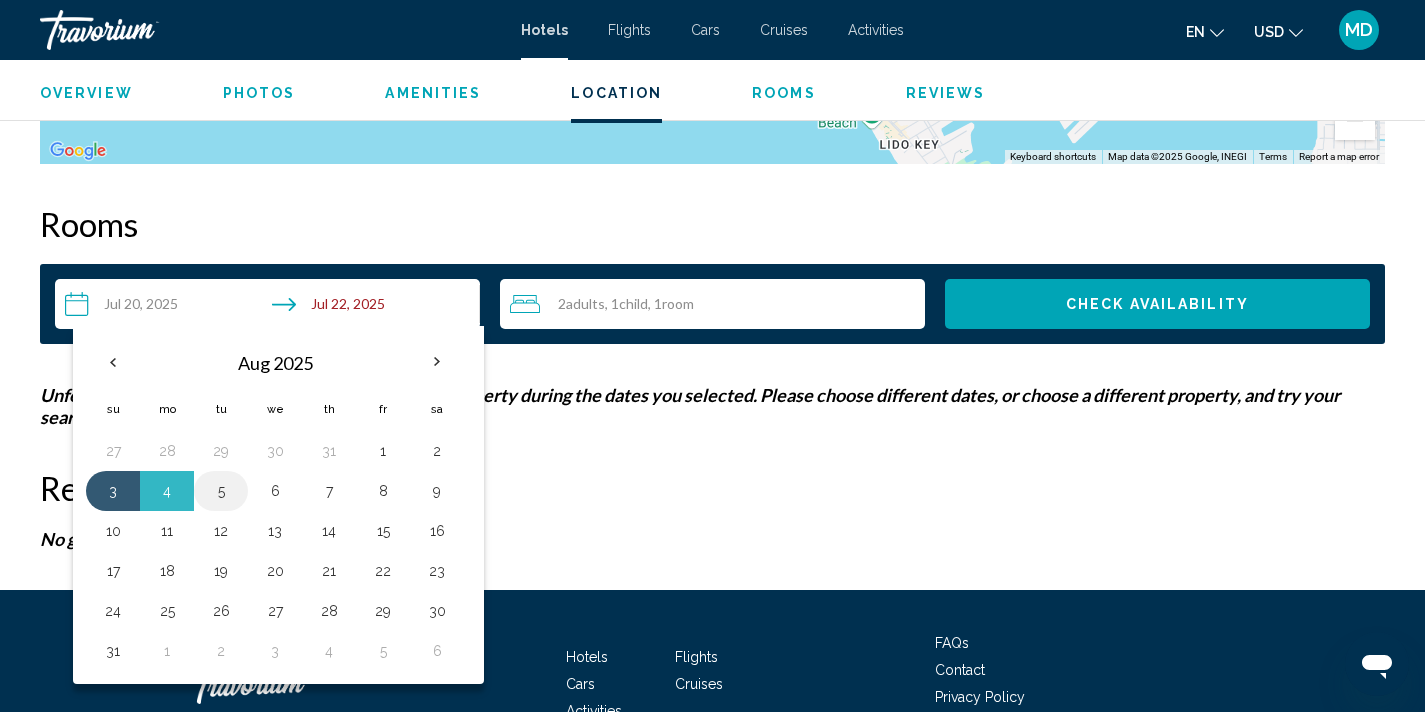 click on "5" at bounding box center (221, 491) 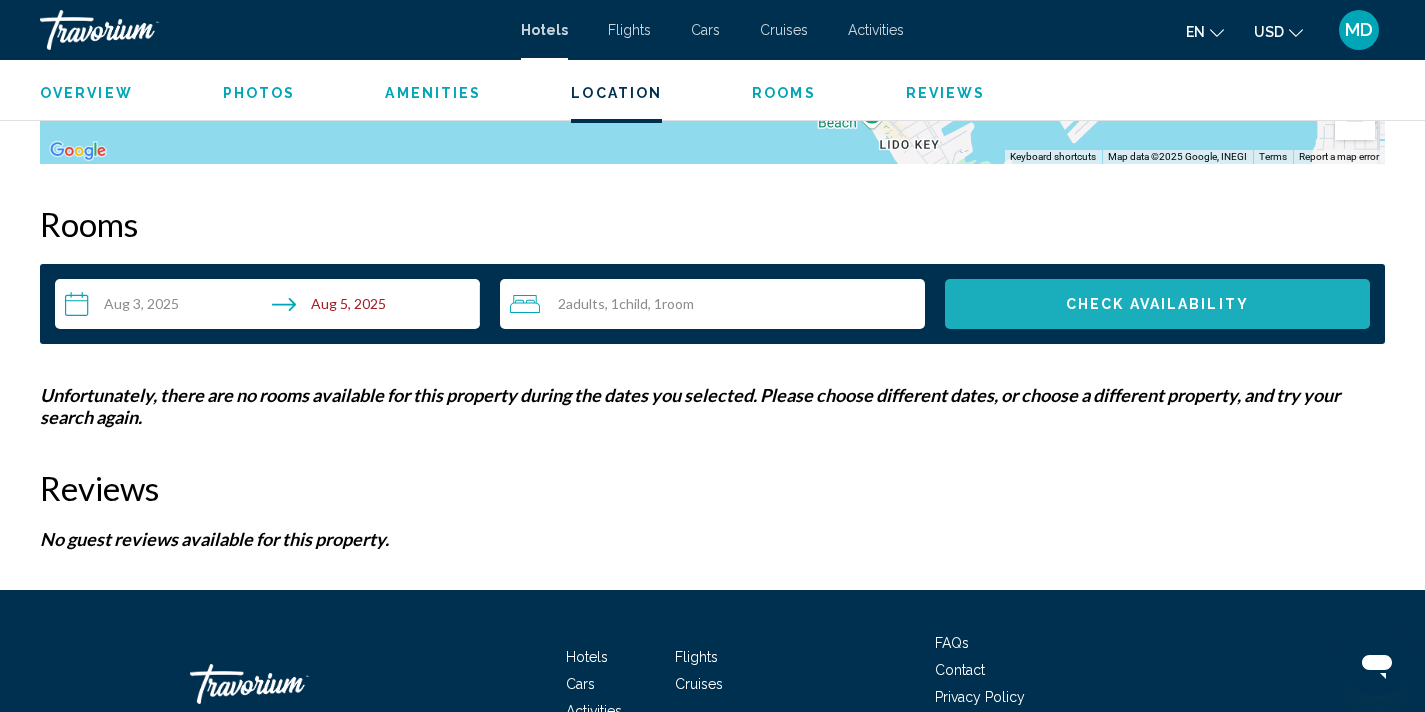 click on "Check Availability" at bounding box center (1157, 305) 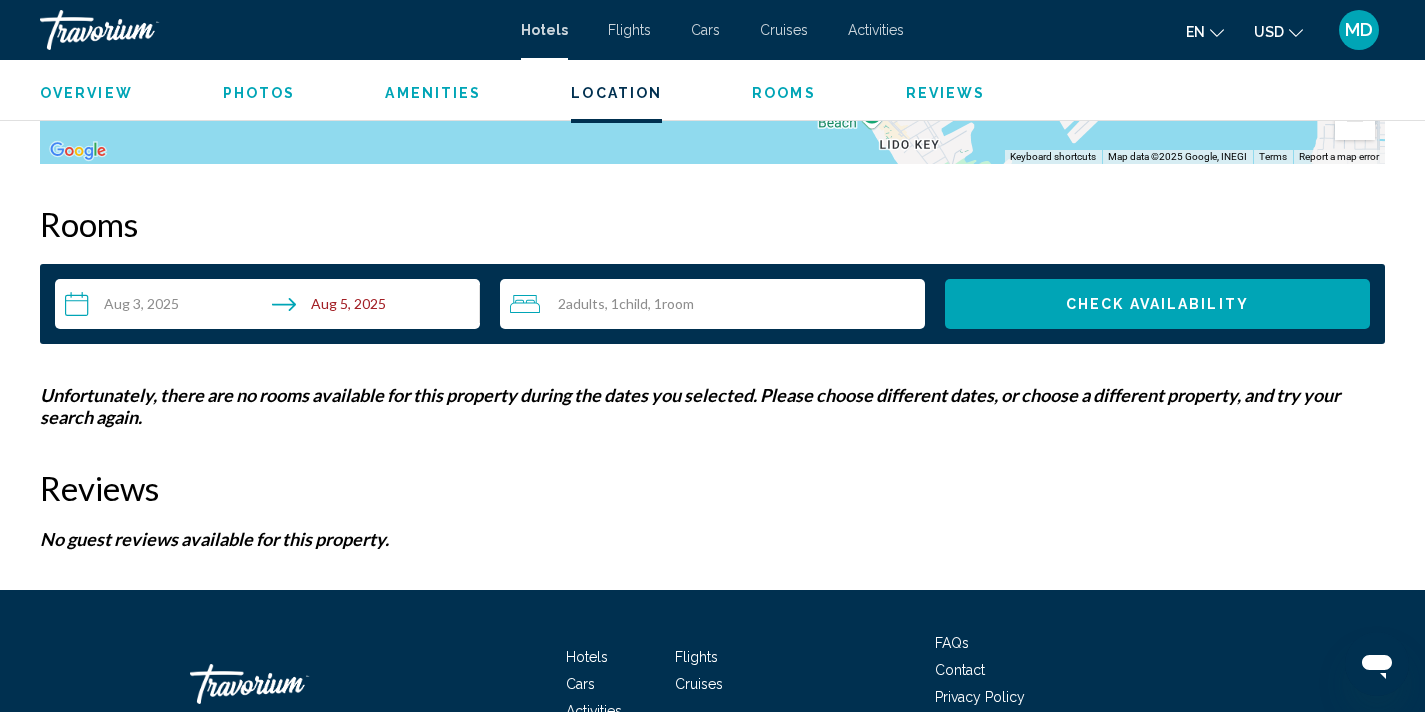 click on "**********" at bounding box center (271, 307) 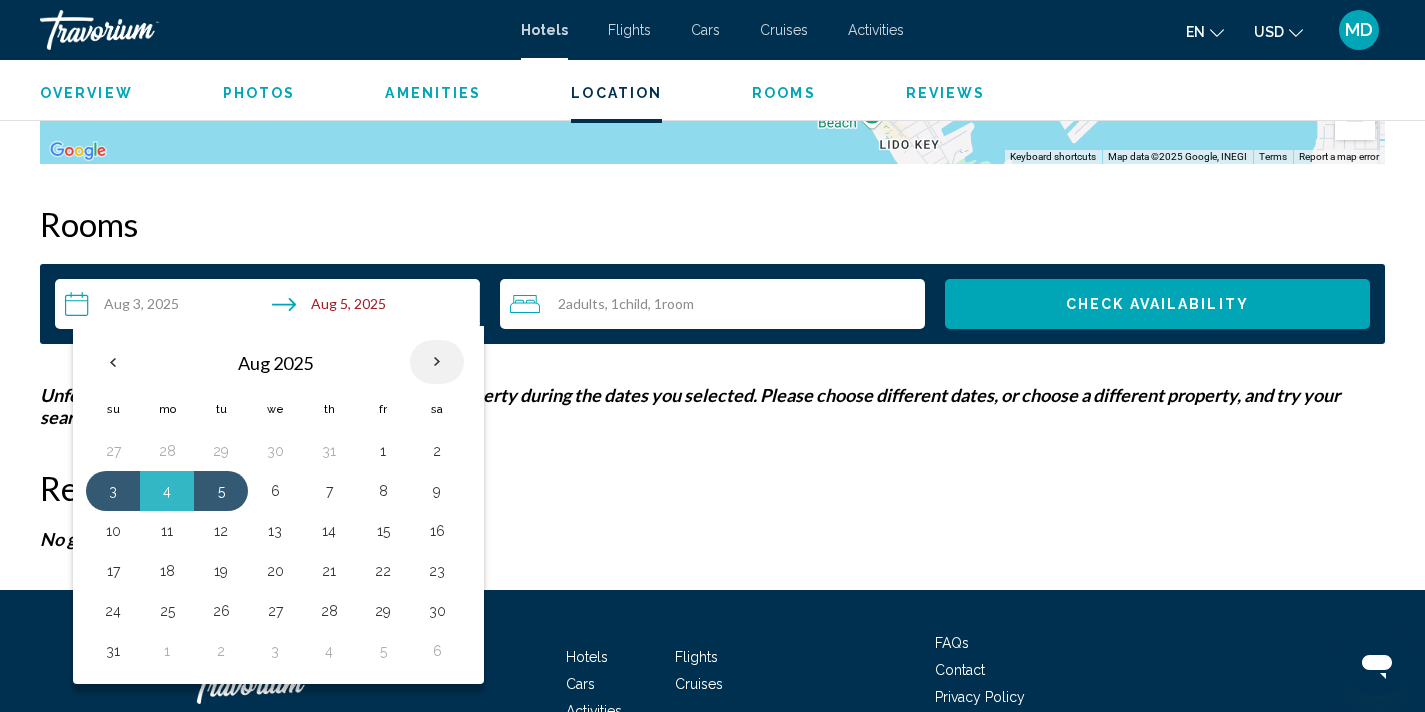 click at bounding box center (437, 362) 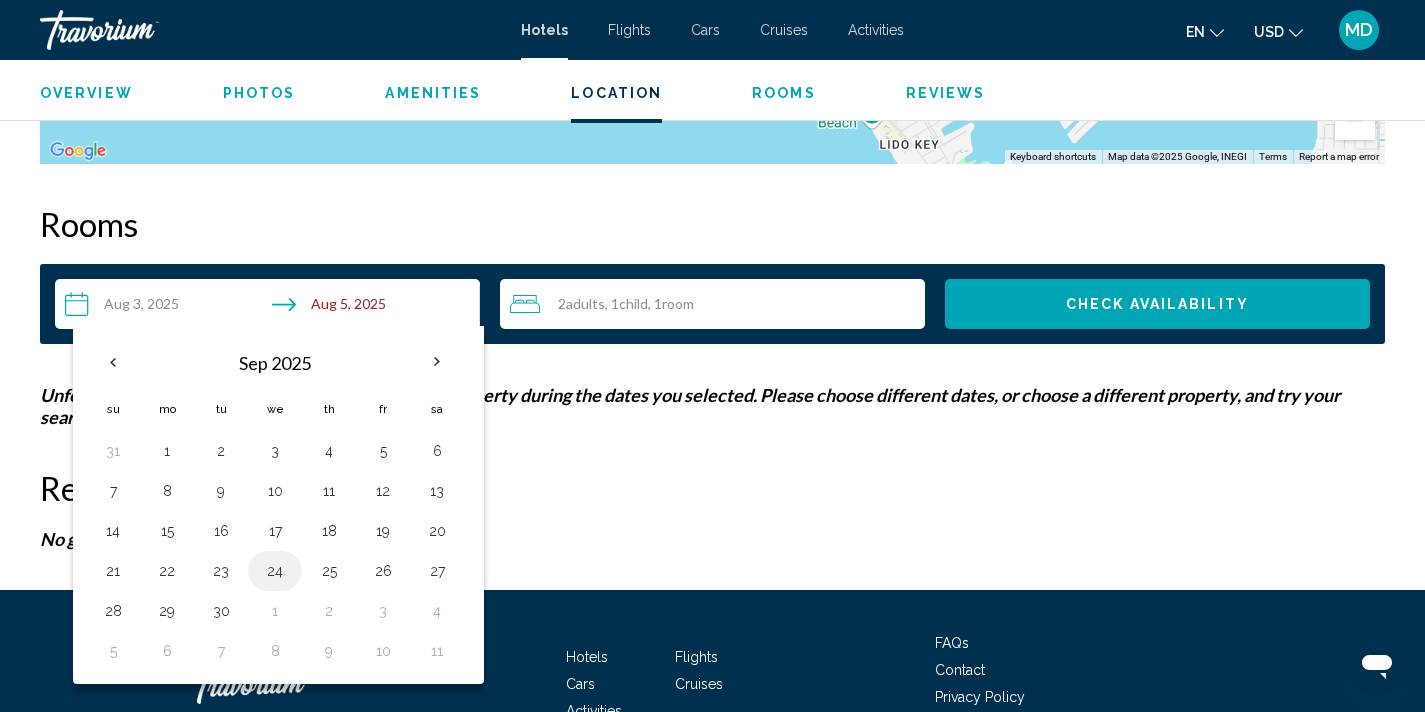 click on "24" at bounding box center (275, 571) 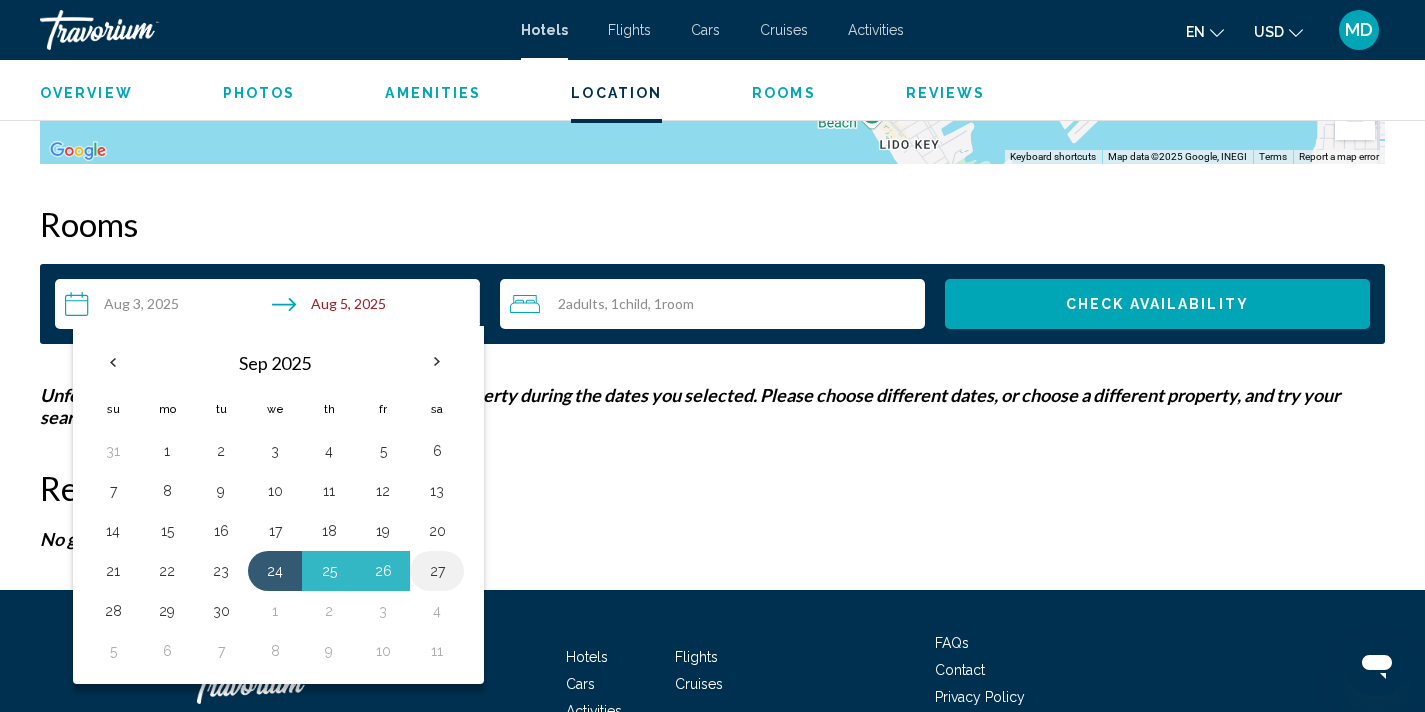 click on "27" at bounding box center (437, 571) 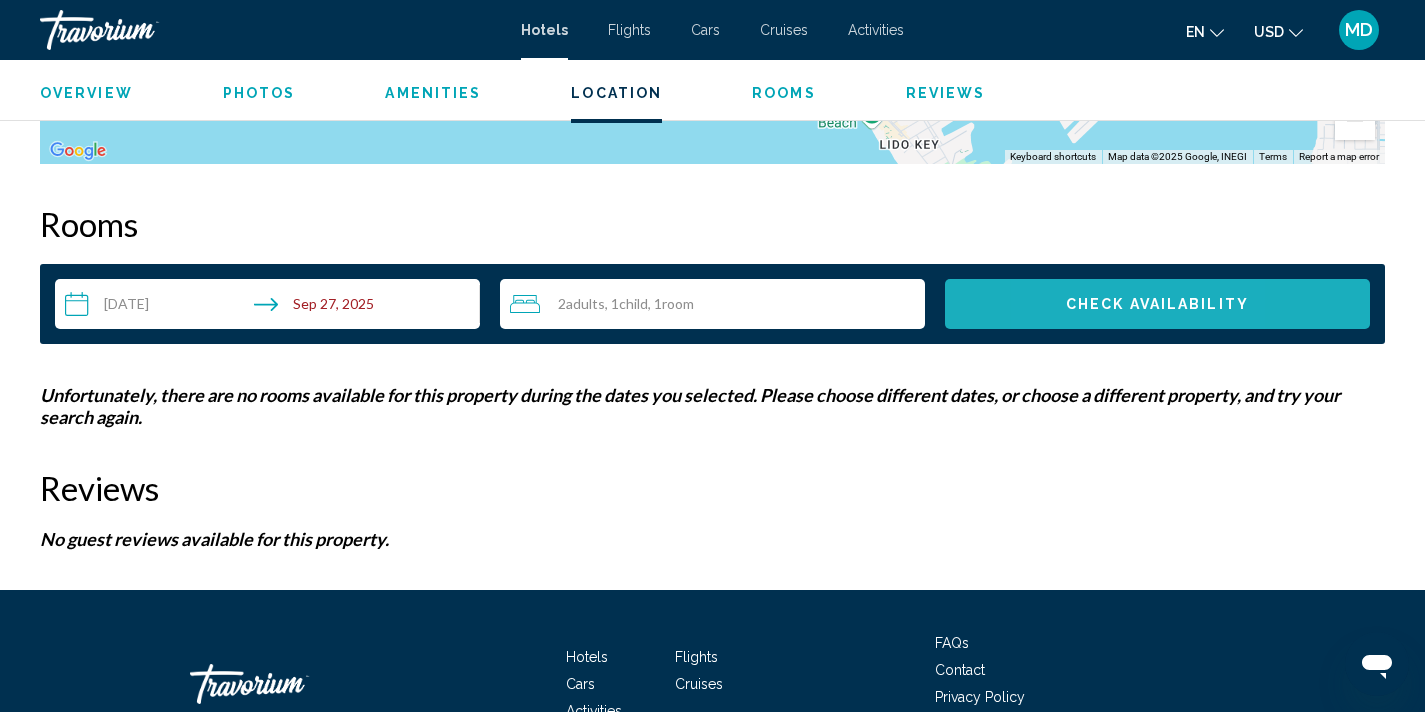 click on "Check Availability" at bounding box center (1157, 304) 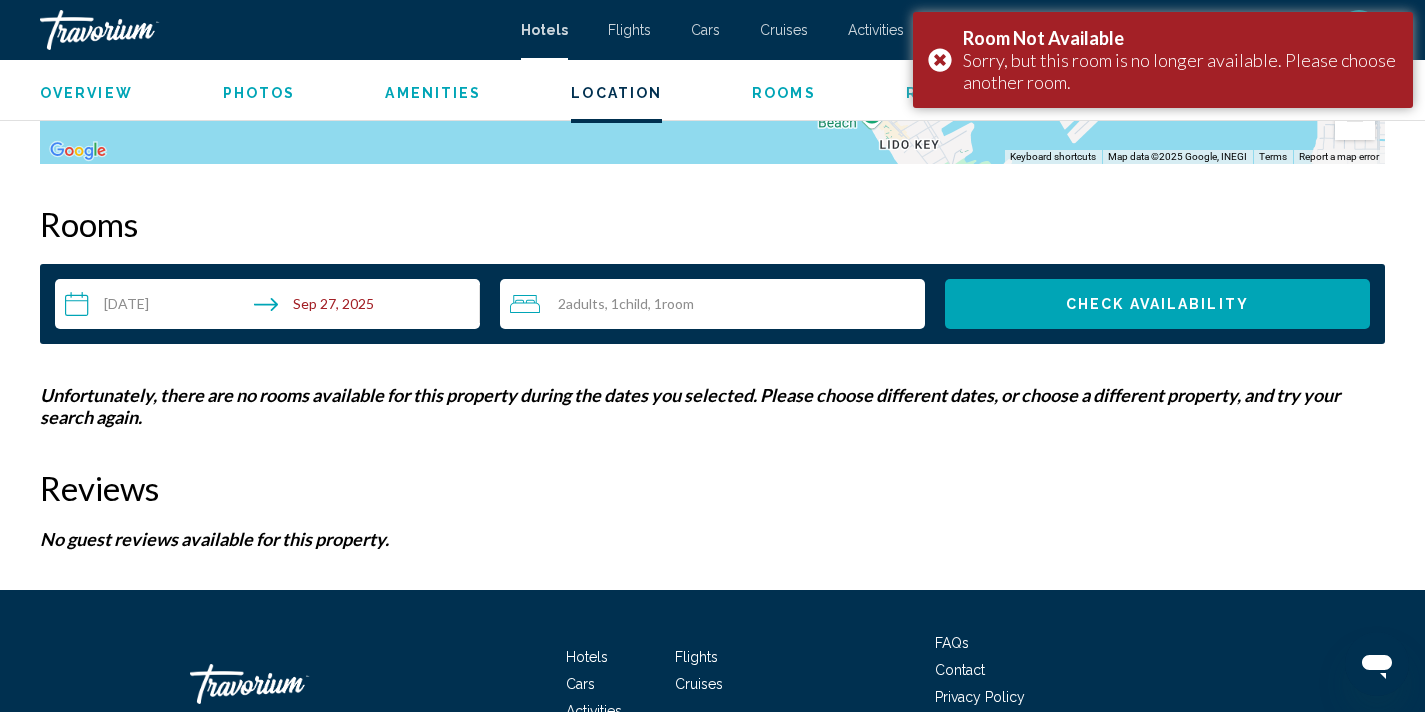 click on "**********" at bounding box center [271, 307] 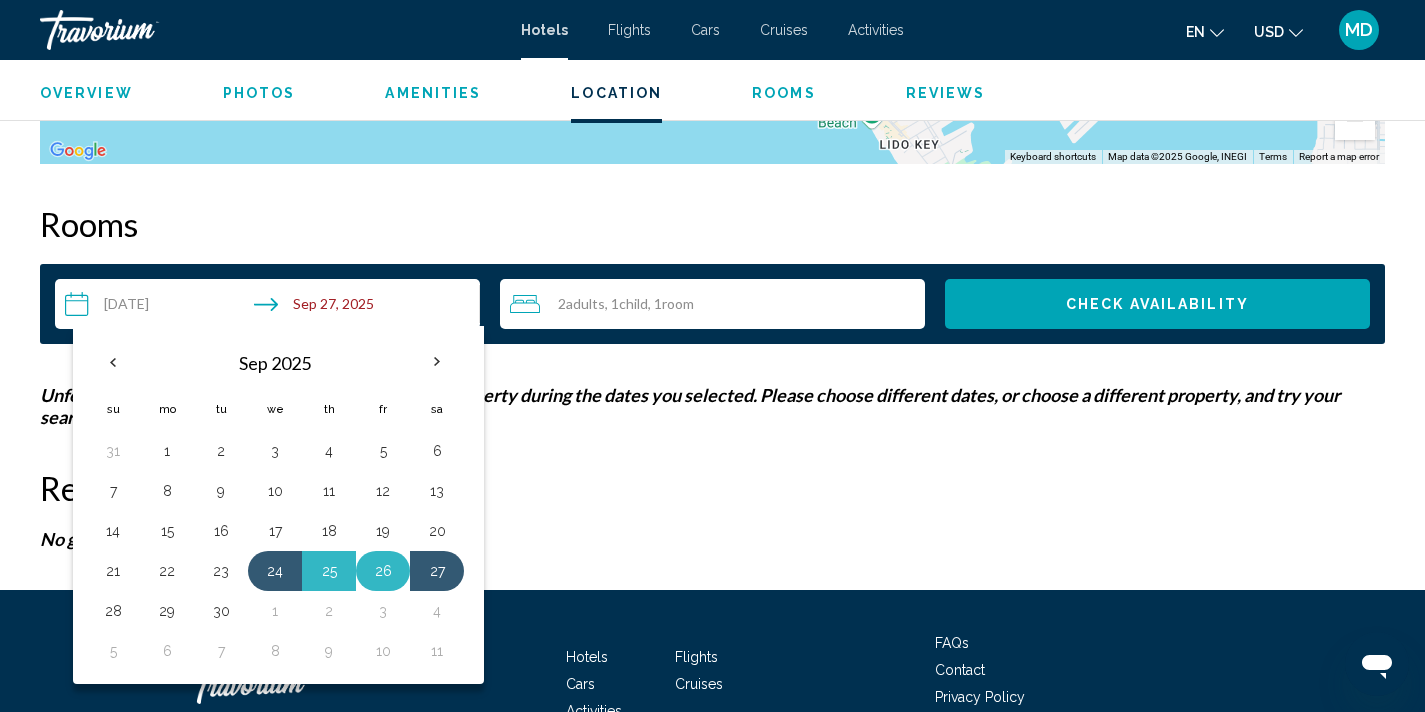 click on "26" at bounding box center [383, 571] 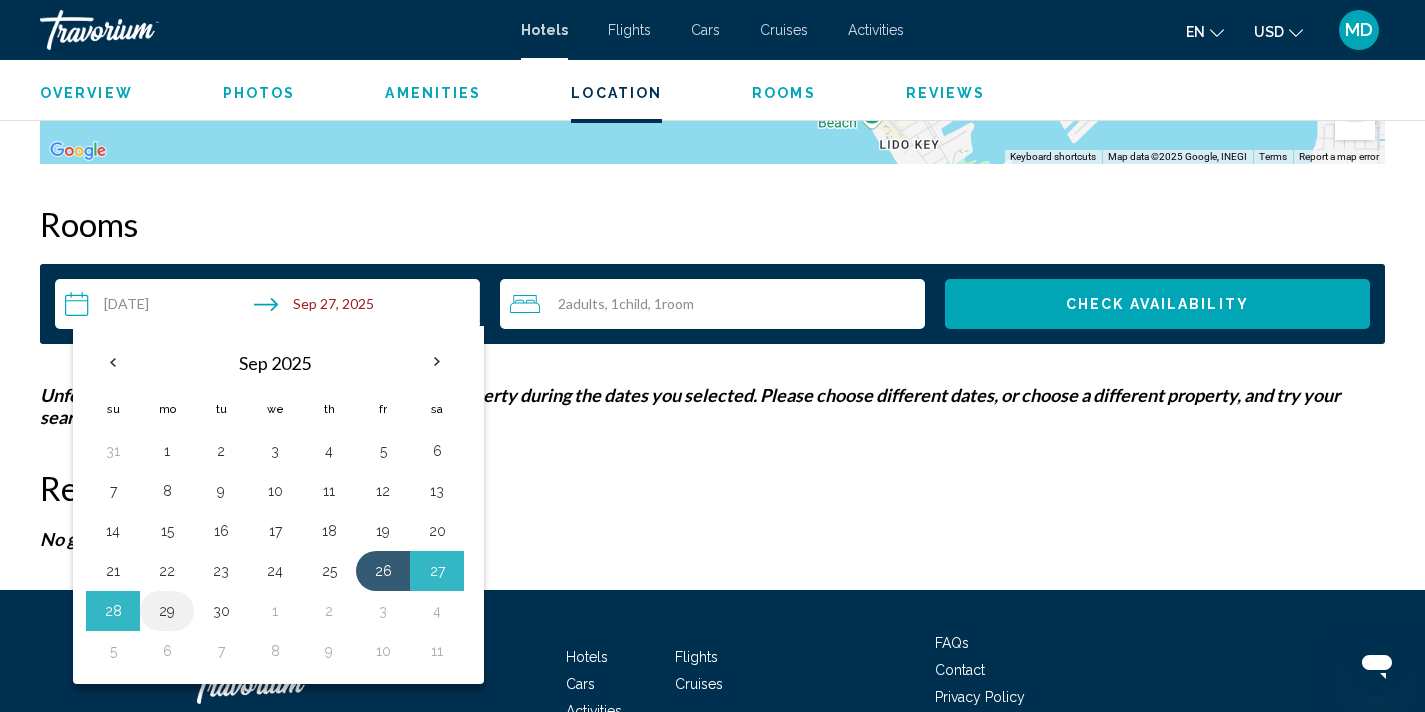 click on "29" at bounding box center [167, 611] 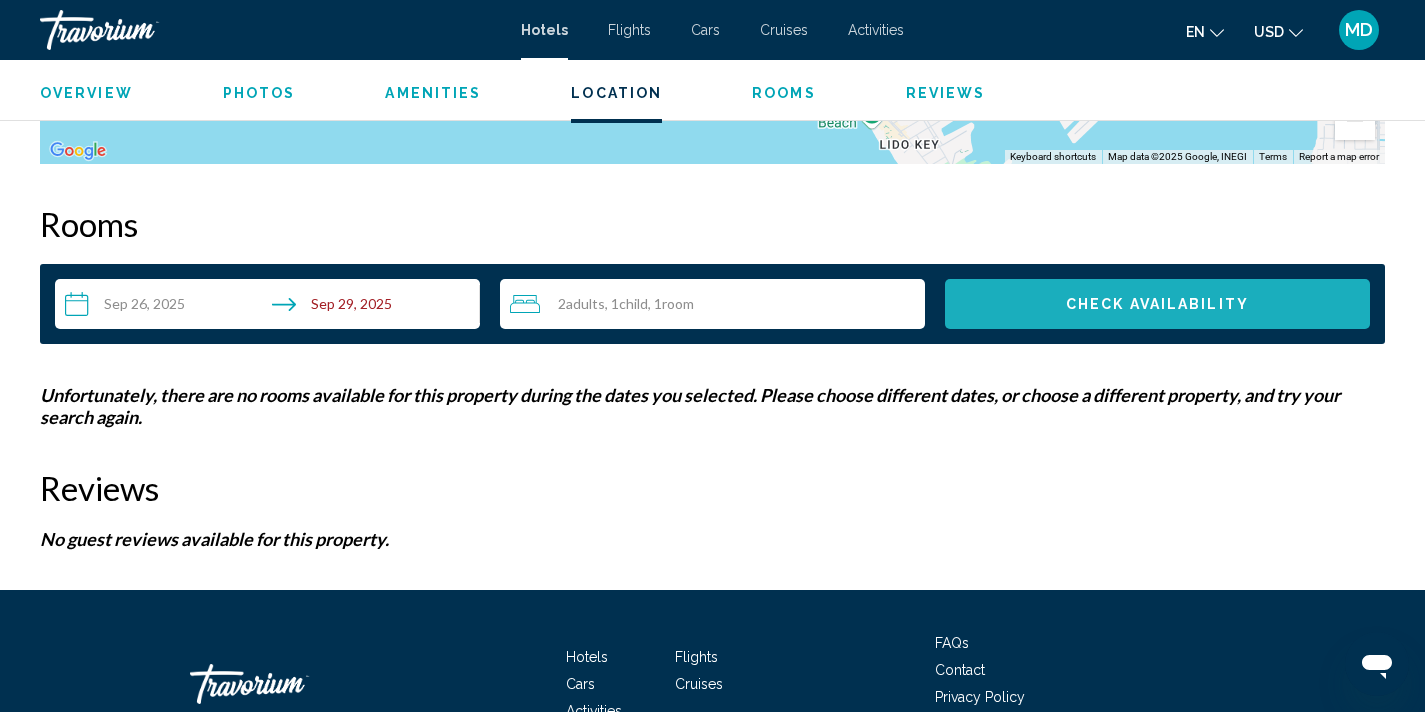 click on "Check Availability" at bounding box center (1157, 304) 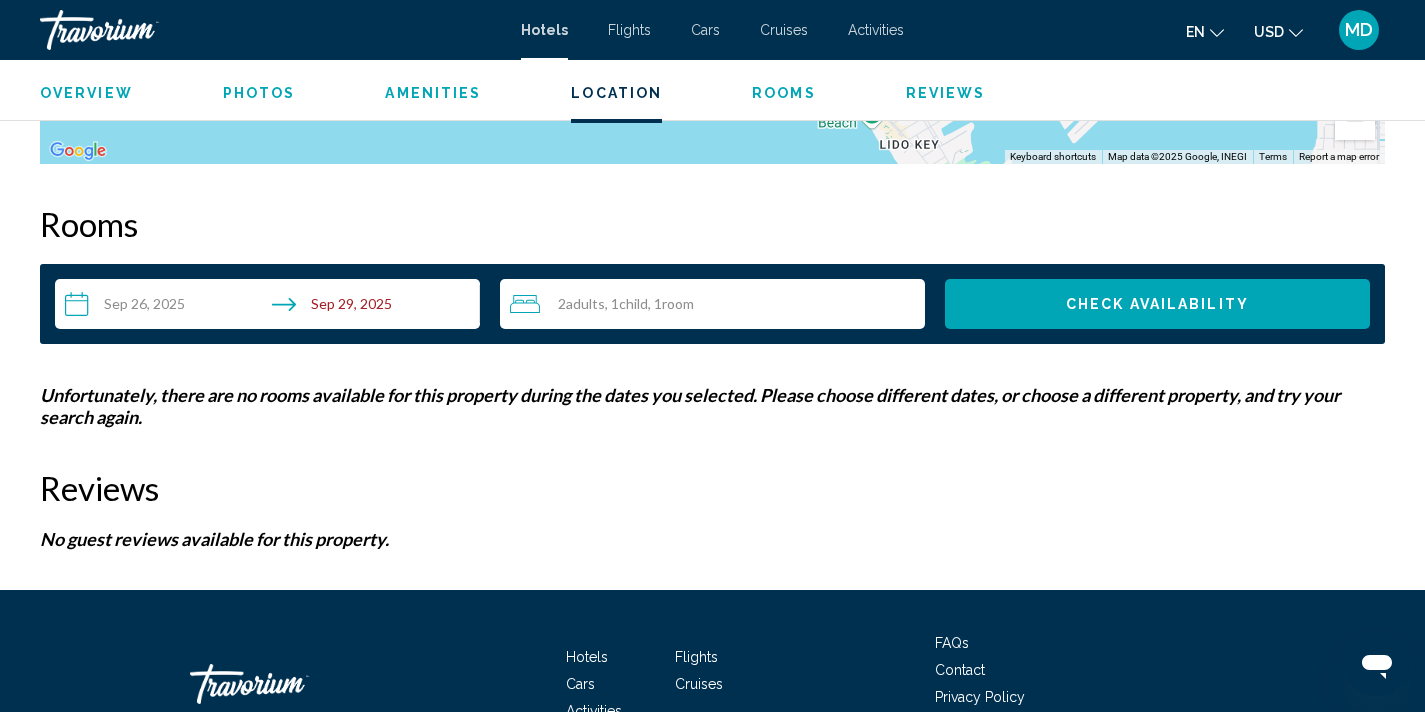 click on "**********" at bounding box center (271, 307) 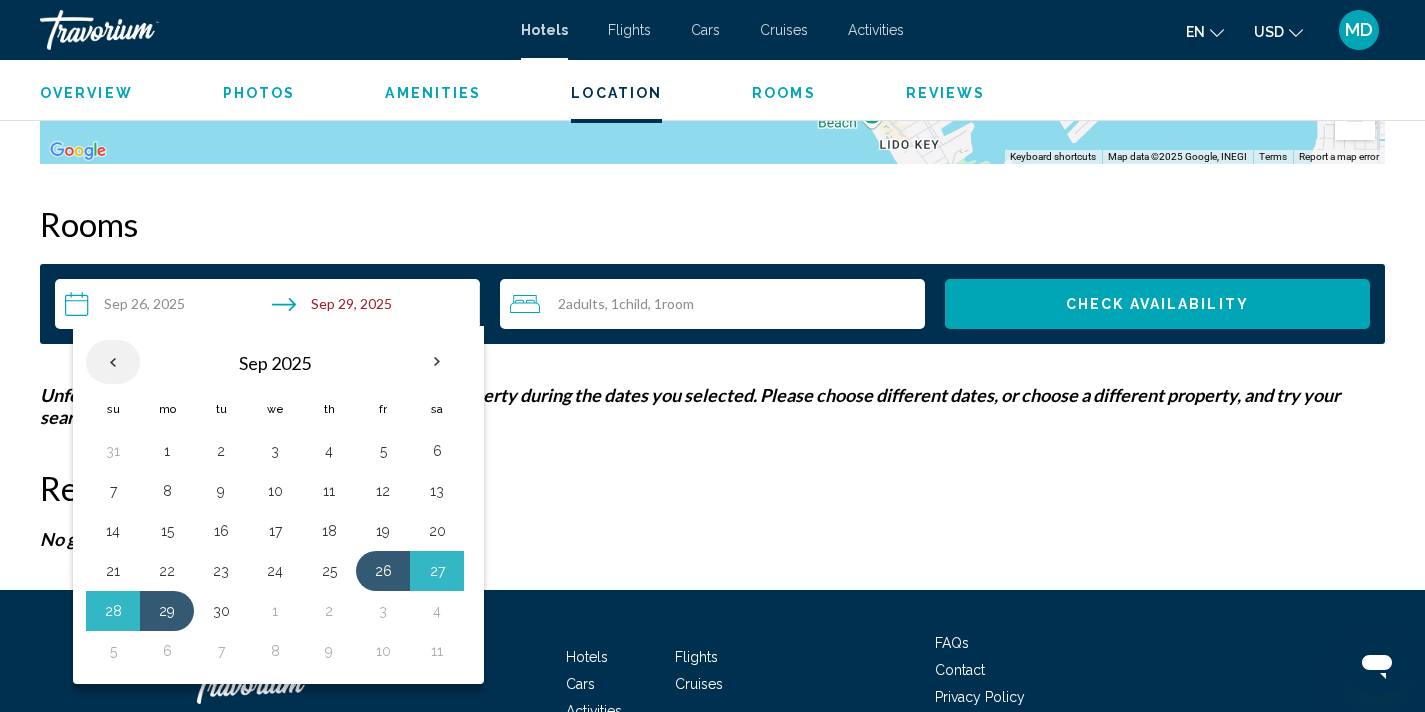 click at bounding box center (113, 362) 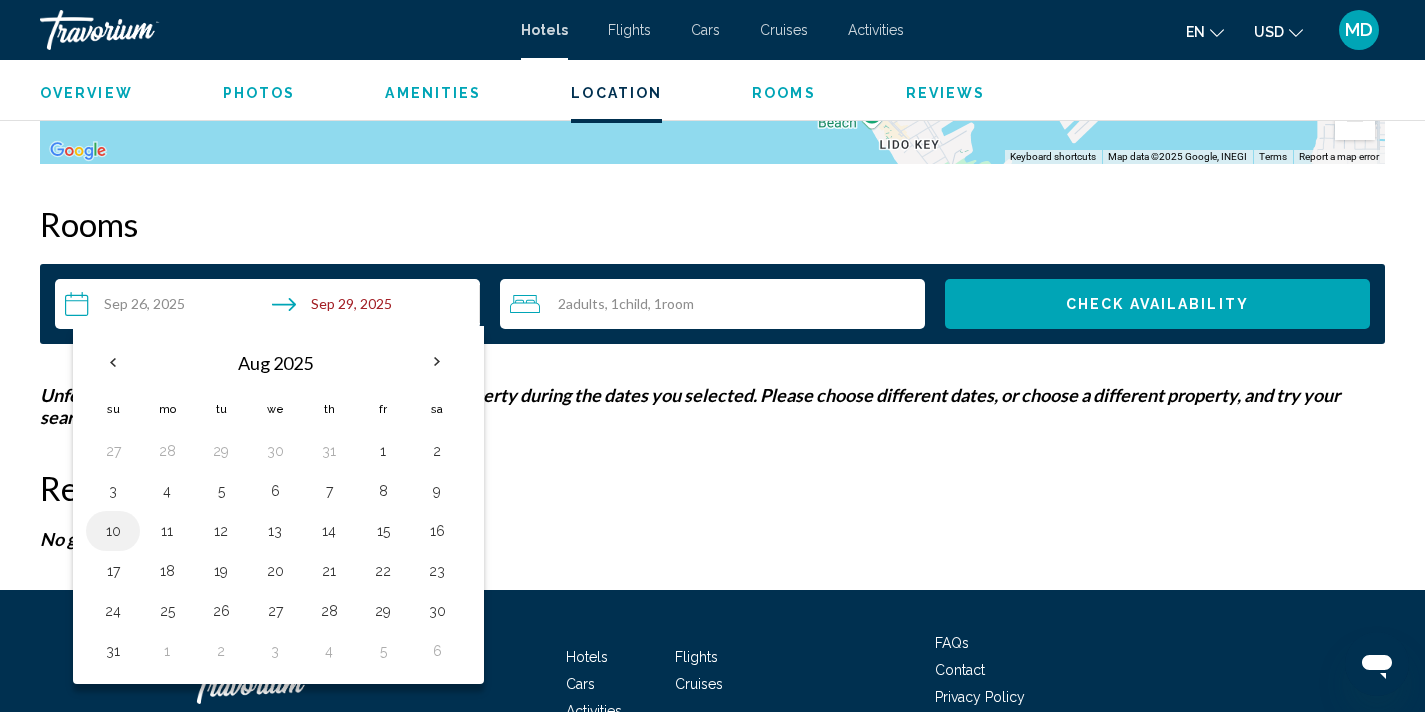 click on "10" at bounding box center (113, 531) 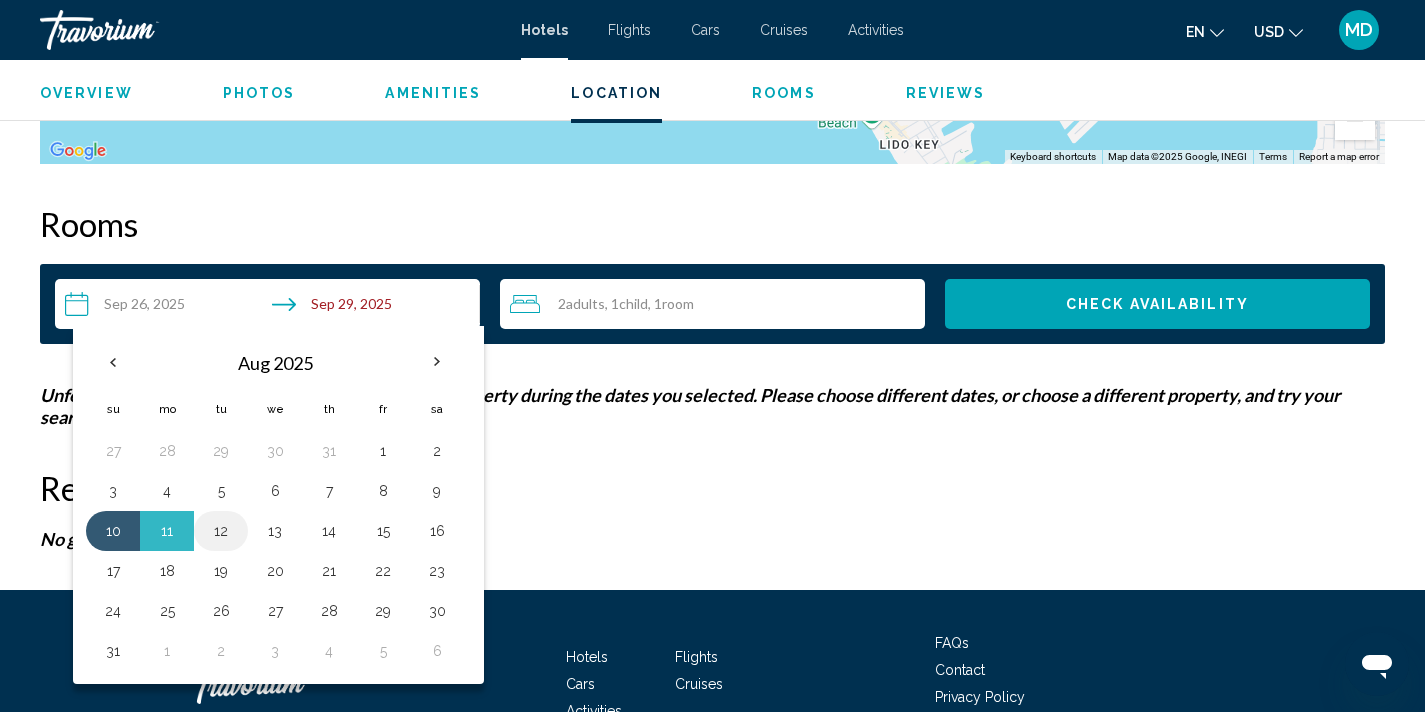 click on "12" at bounding box center [221, 531] 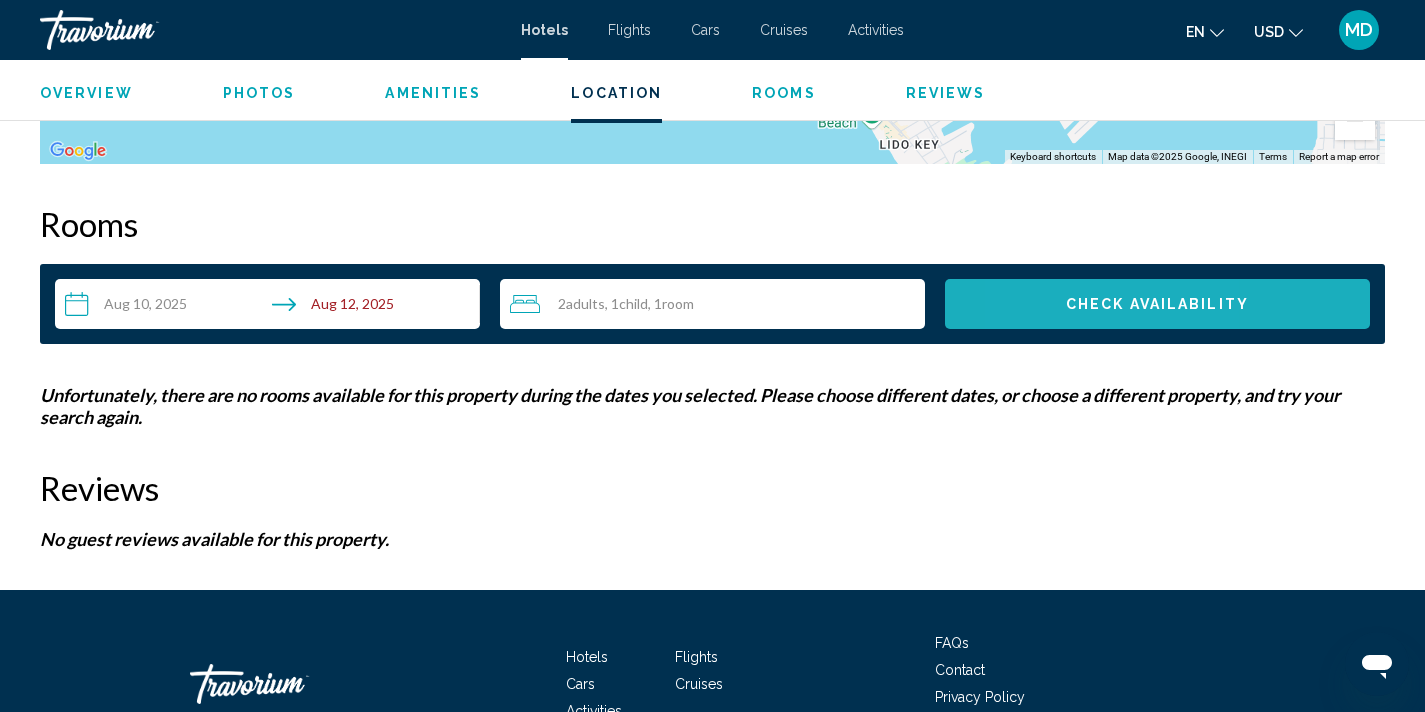 click on "Check Availability" at bounding box center [1157, 304] 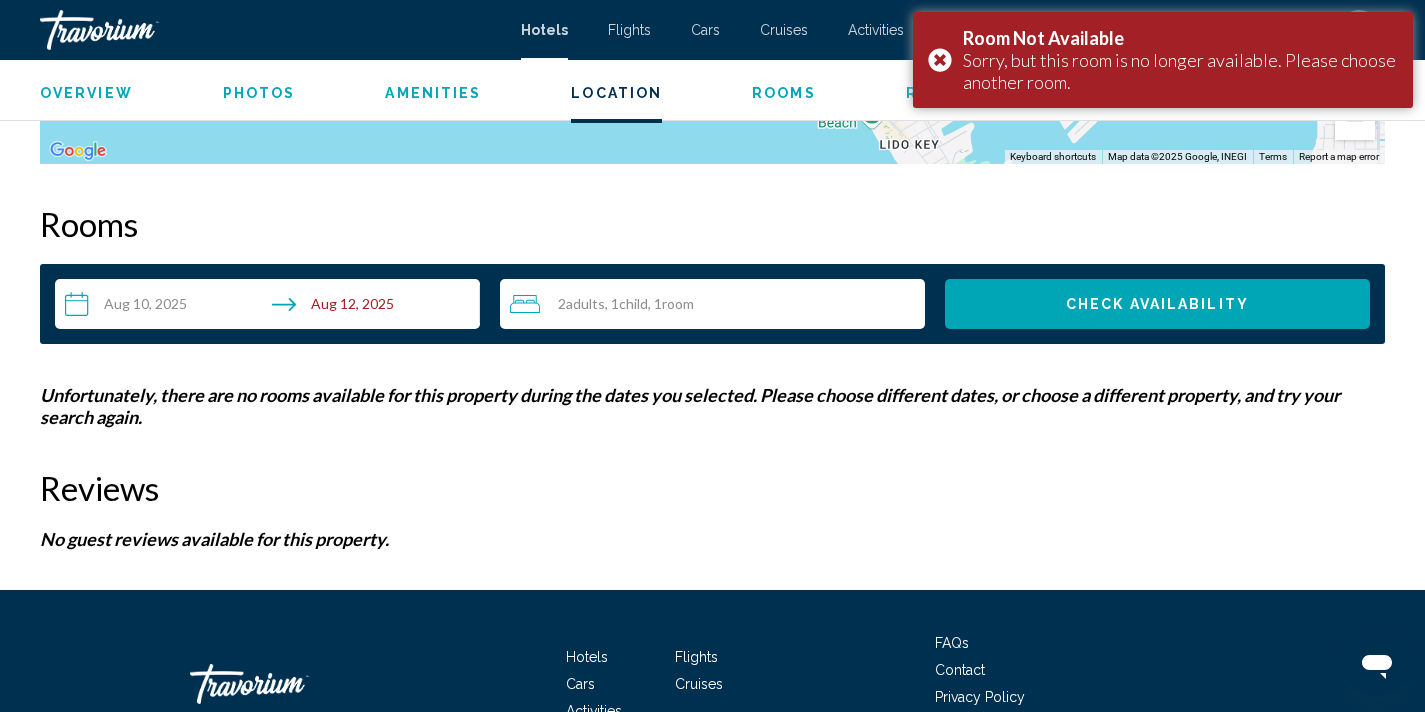 click on "**********" at bounding box center (271, 307) 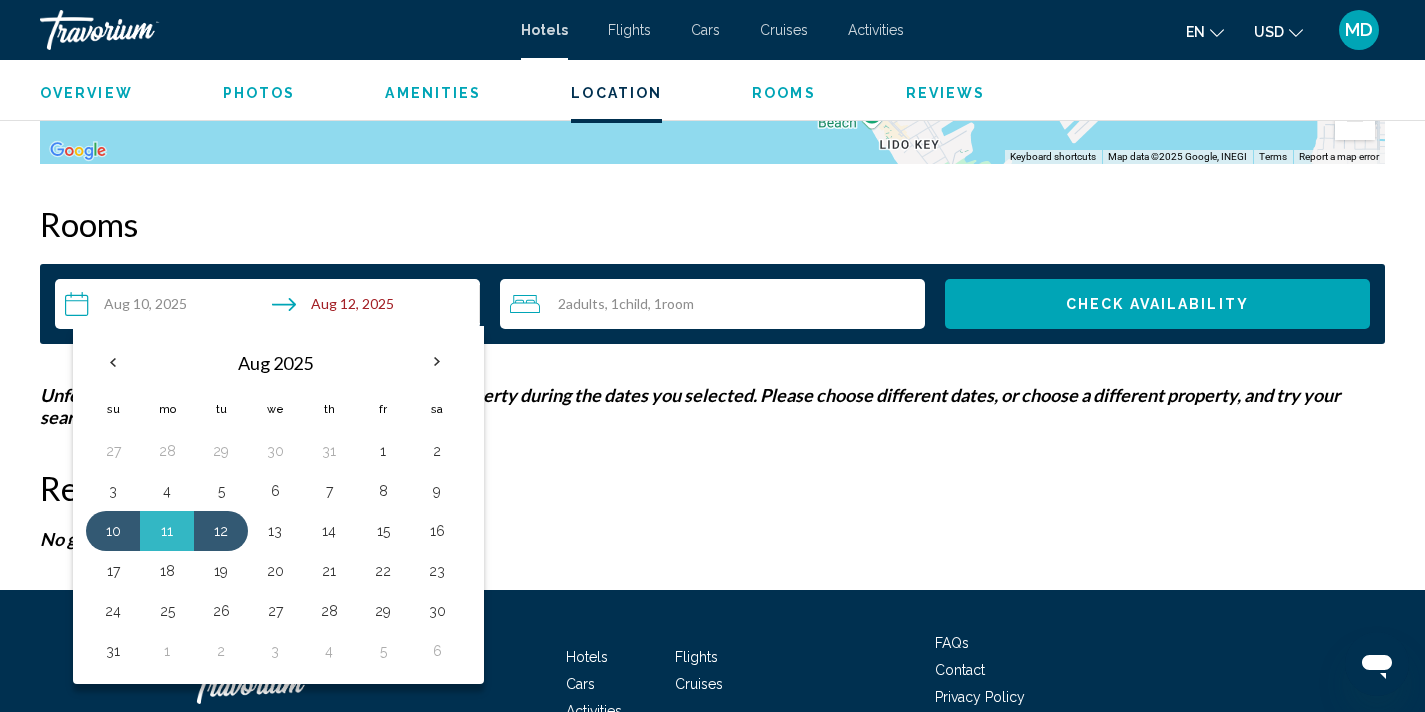 click on "Overview Type Hotel Address [NUMBER] [STREET], [CITY] [STATE] [POSTAL_CODE], [COUNTRY] Description  Full Description Superior First Class Traditional Hotel. (exterior) Several Buildings facing the pool/beach area. (lobby) Small lobby next to lobby bar and restaurant. (general) AAA four diamond, beachgront, full service resort, with recently updated accommodations with views of the Gulf of Mexico, Golf course or Lagoon. Recreational facilities on site include: 45 holes of championship golf, 18 tennis courts, full service spa, state of the art fitness center, exercise studio, and a marina. Meeting facilities for groups of 10 to 250.  Short Description Several Buildings facing the pool/beach area.  Location Description  Fee Description The following credit cards are accepted in the complex: American Express, VISA, Diners Club and MasterCard.  Policy Description  What To Expect Description The golf facilities are closed.  Amenity Description  Rooms Description  Recreation Description  Dining Description Read more" at bounding box center [712, -569] 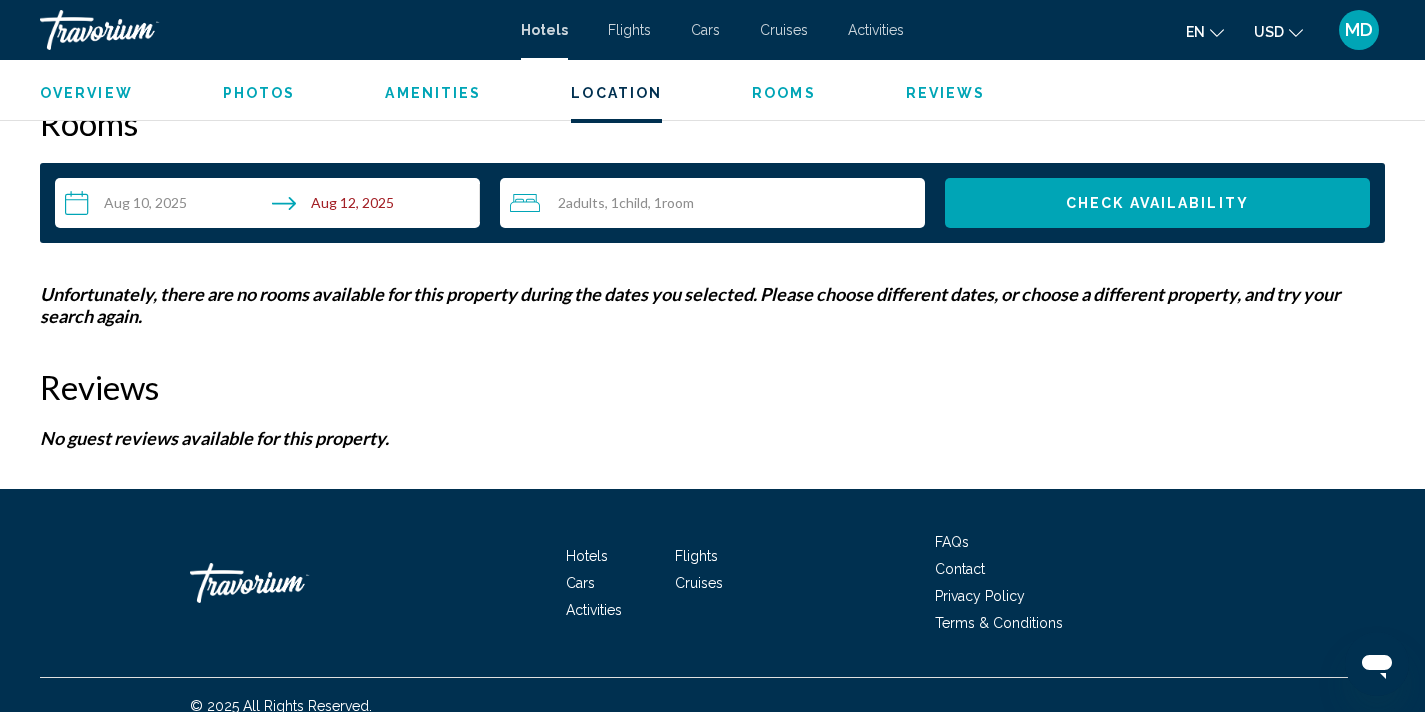 scroll, scrollTop: 2571, scrollLeft: 0, axis: vertical 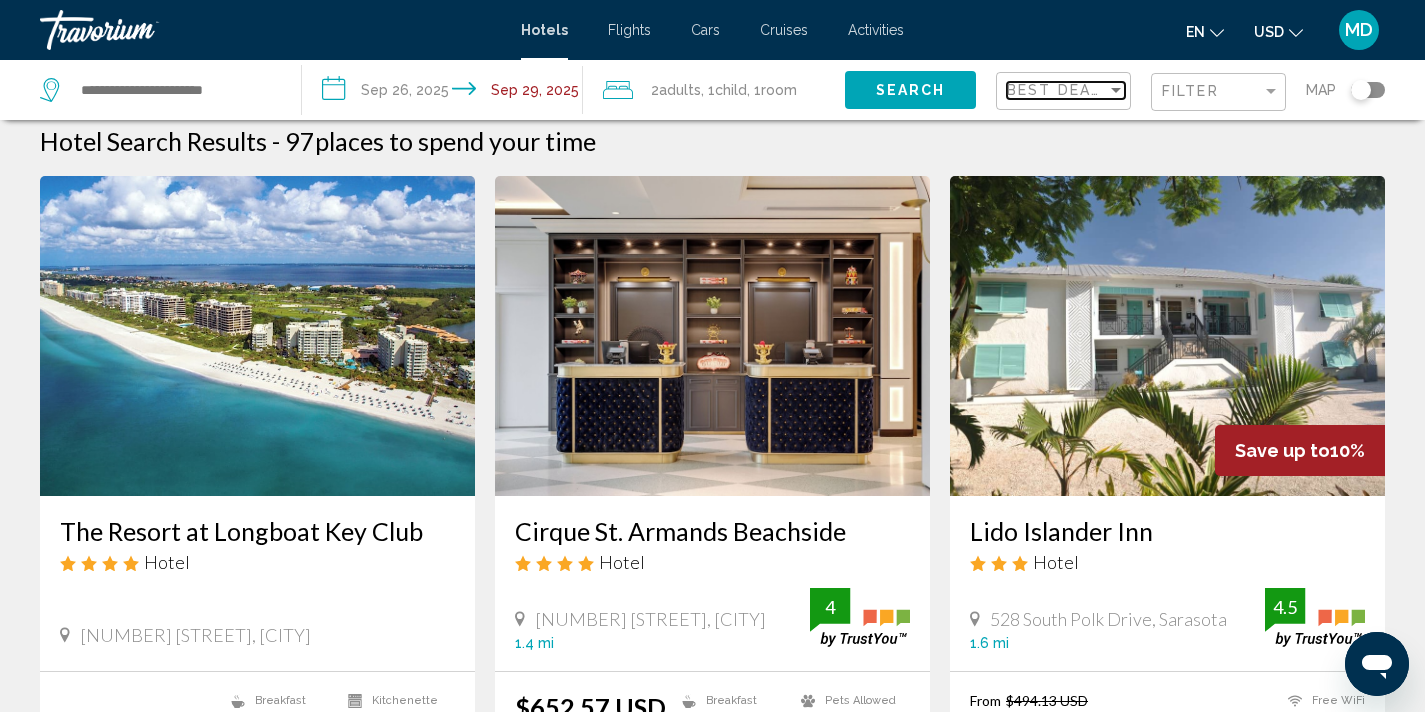 click on "Best Deals" at bounding box center [1059, 90] 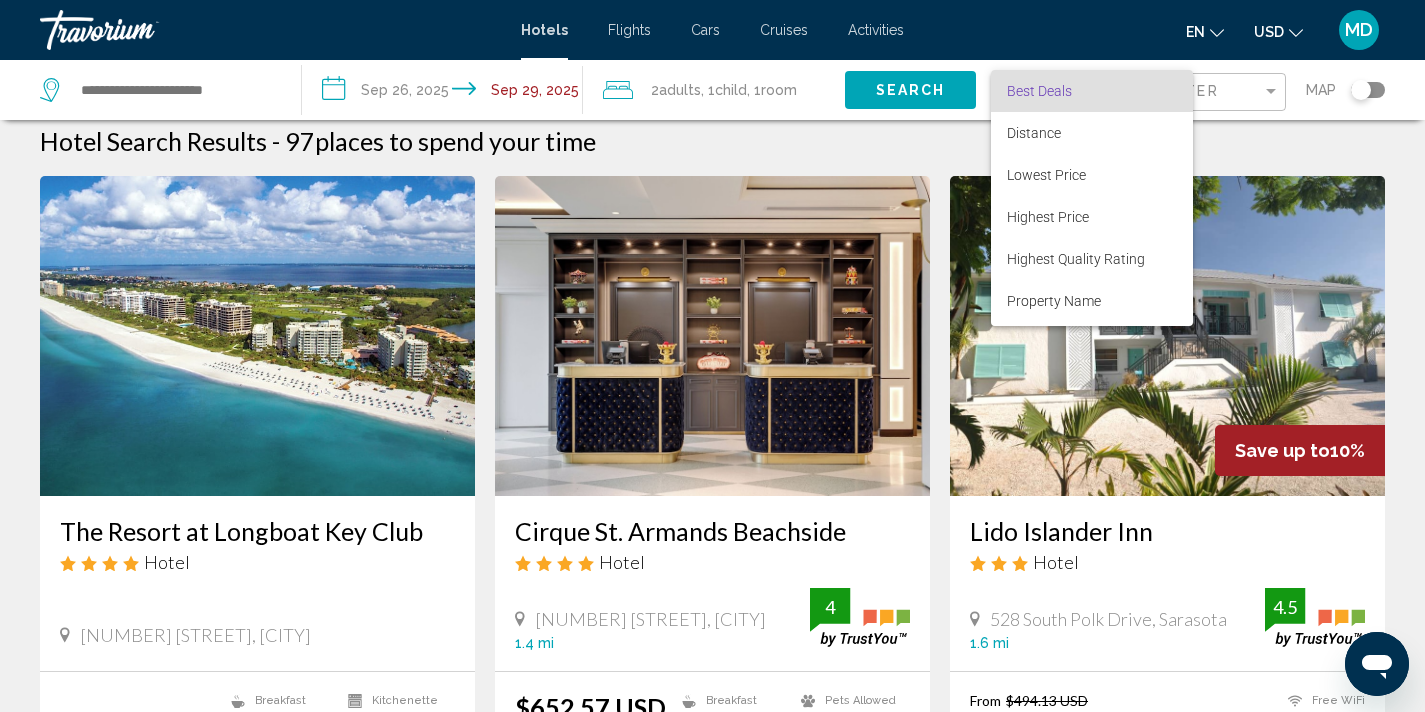 click at bounding box center (712, 356) 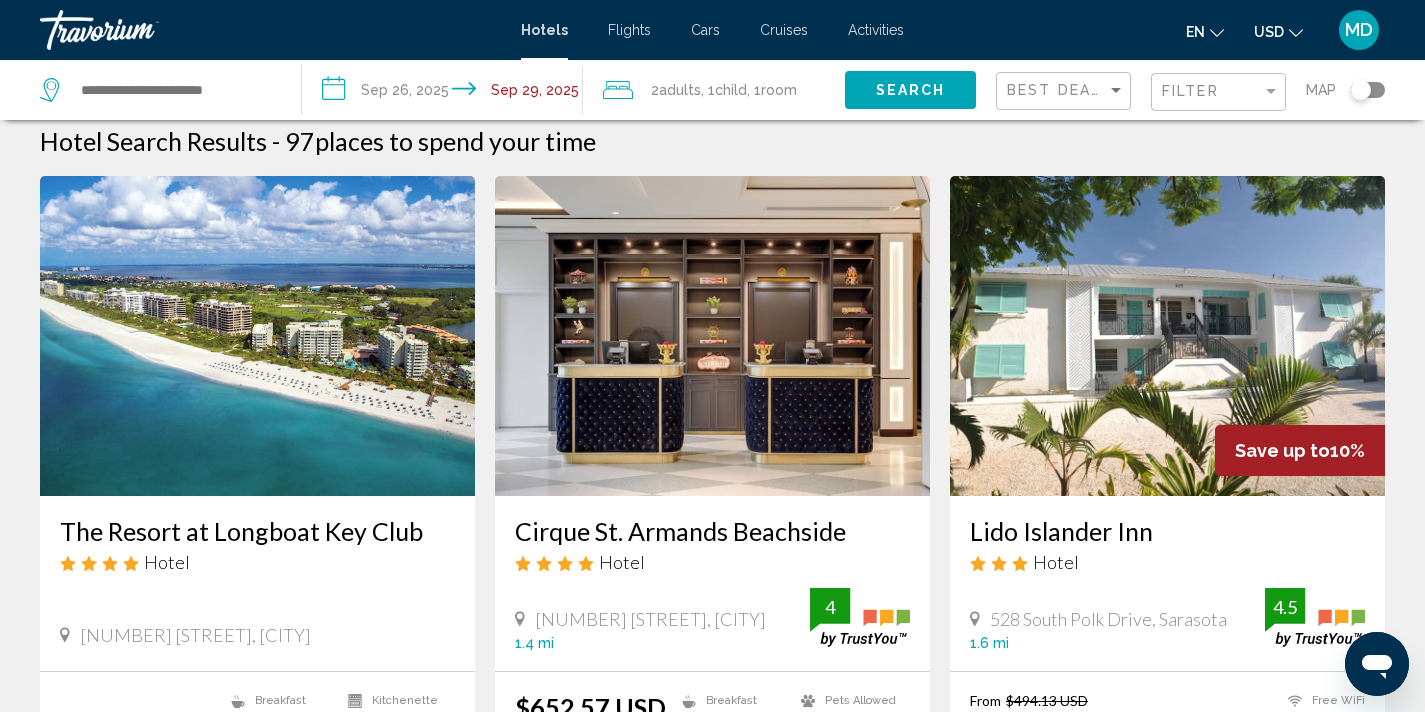 click on "Filter" 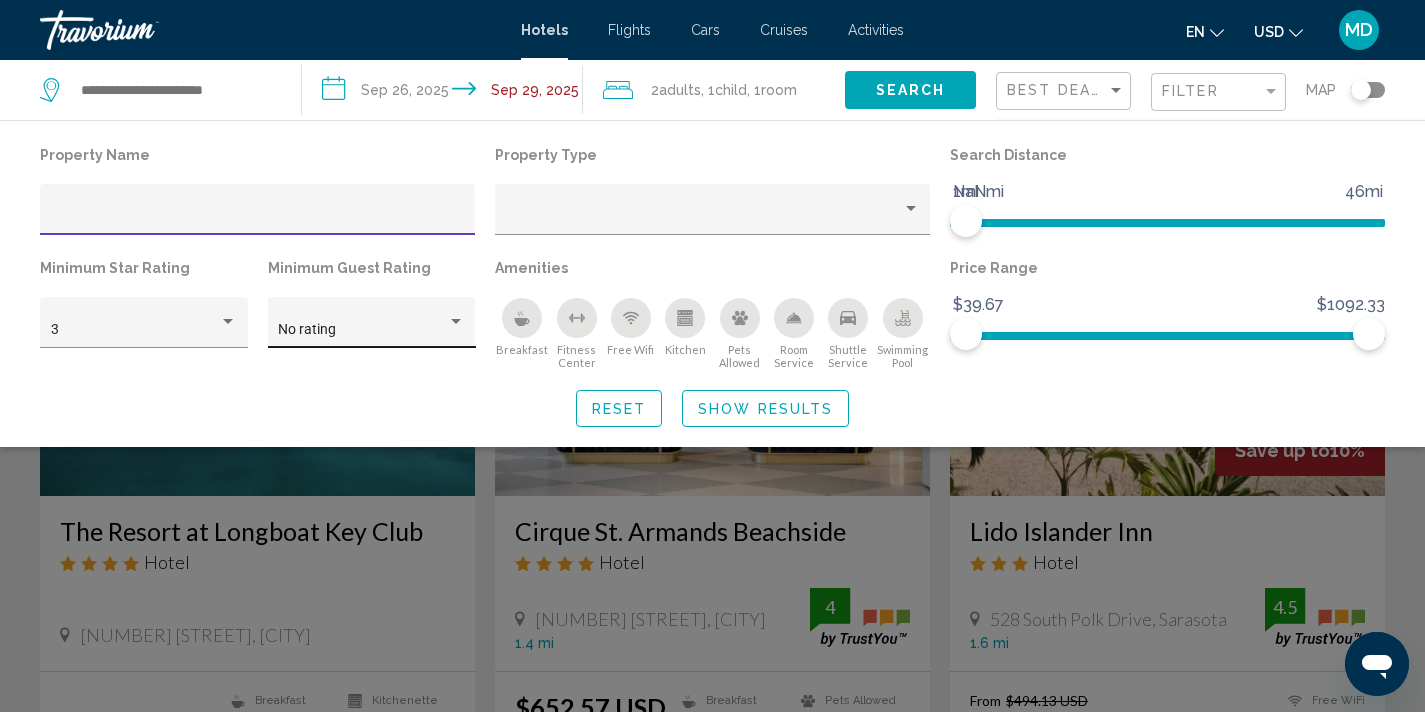 click at bounding box center (456, 322) 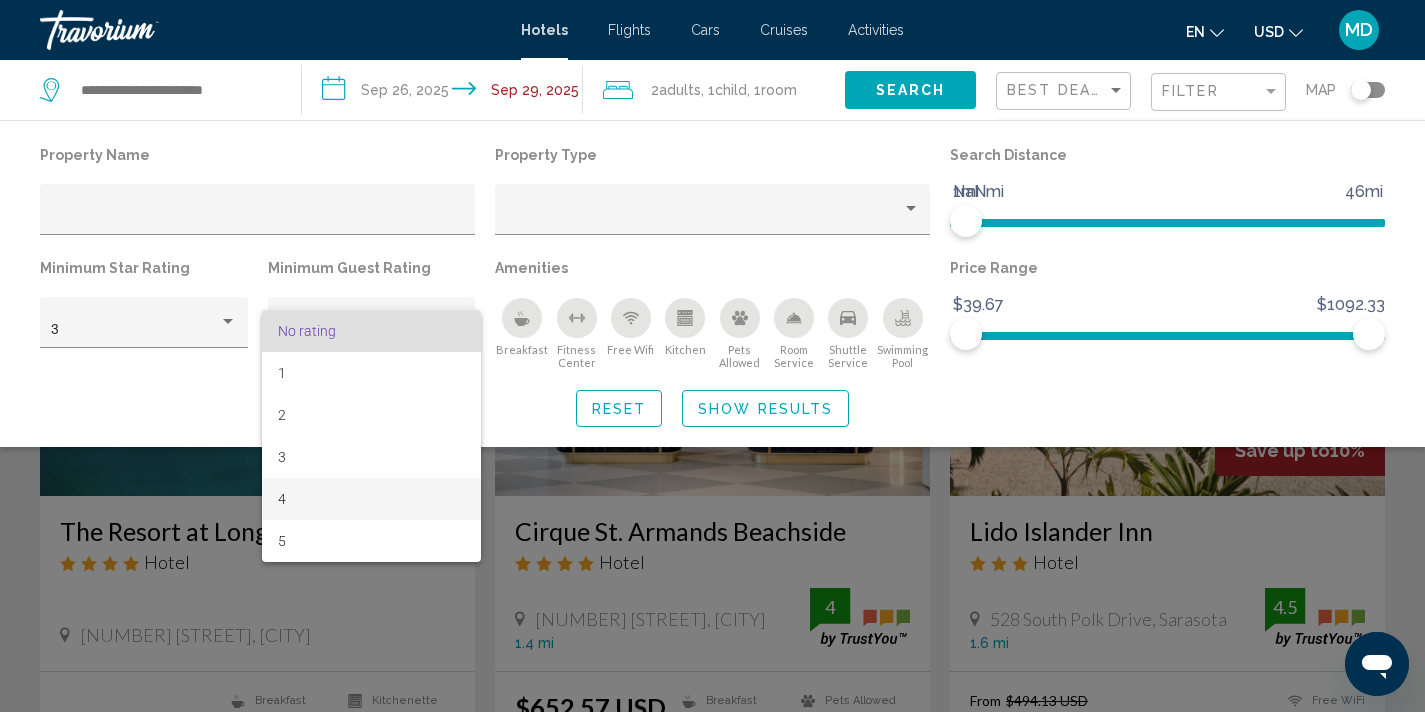 click on "4" at bounding box center [371, 499] 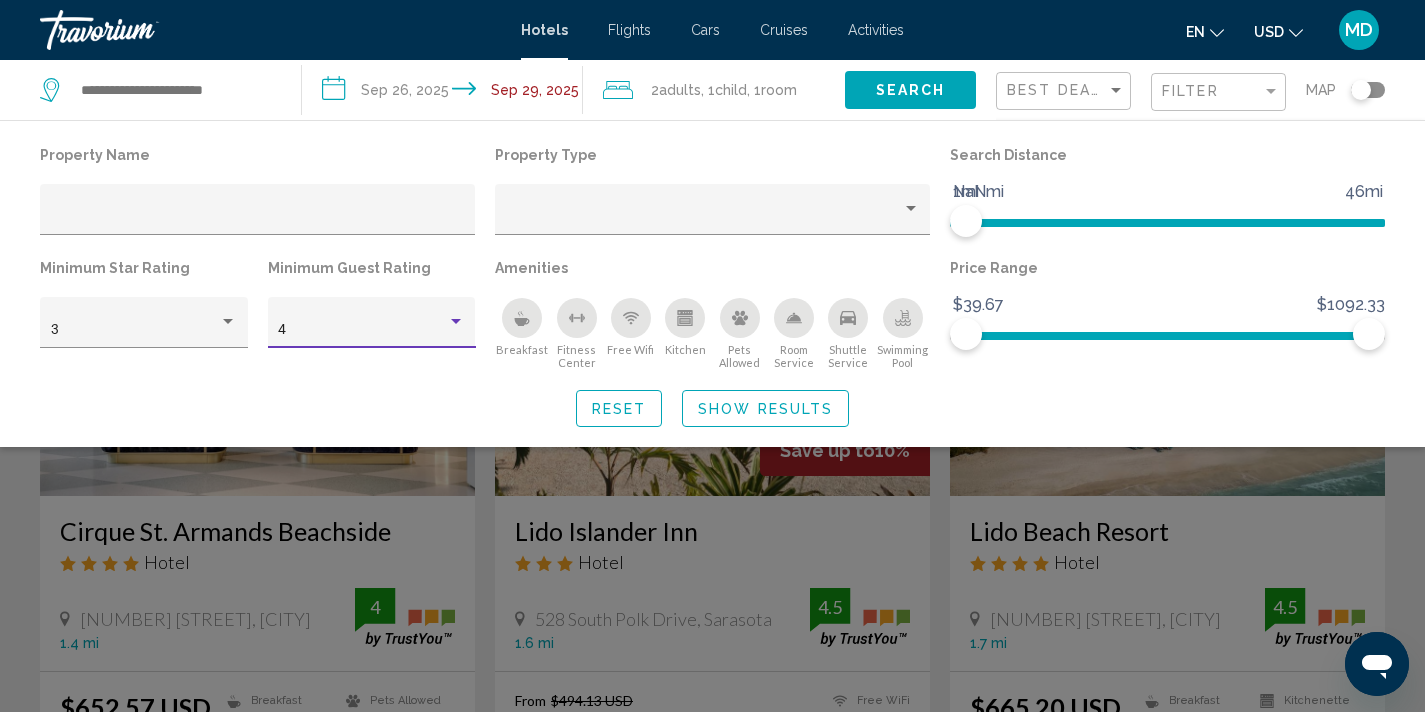 click 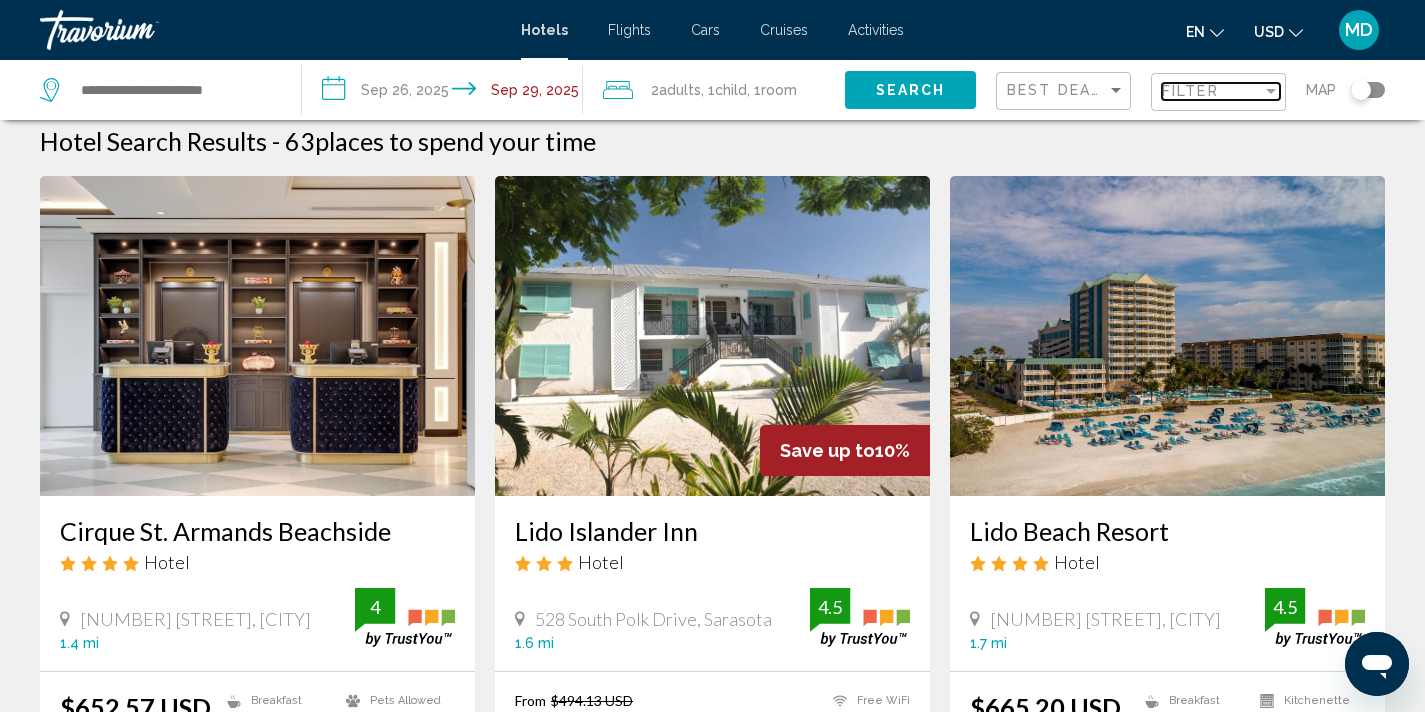click on "Filter" at bounding box center [1212, 91] 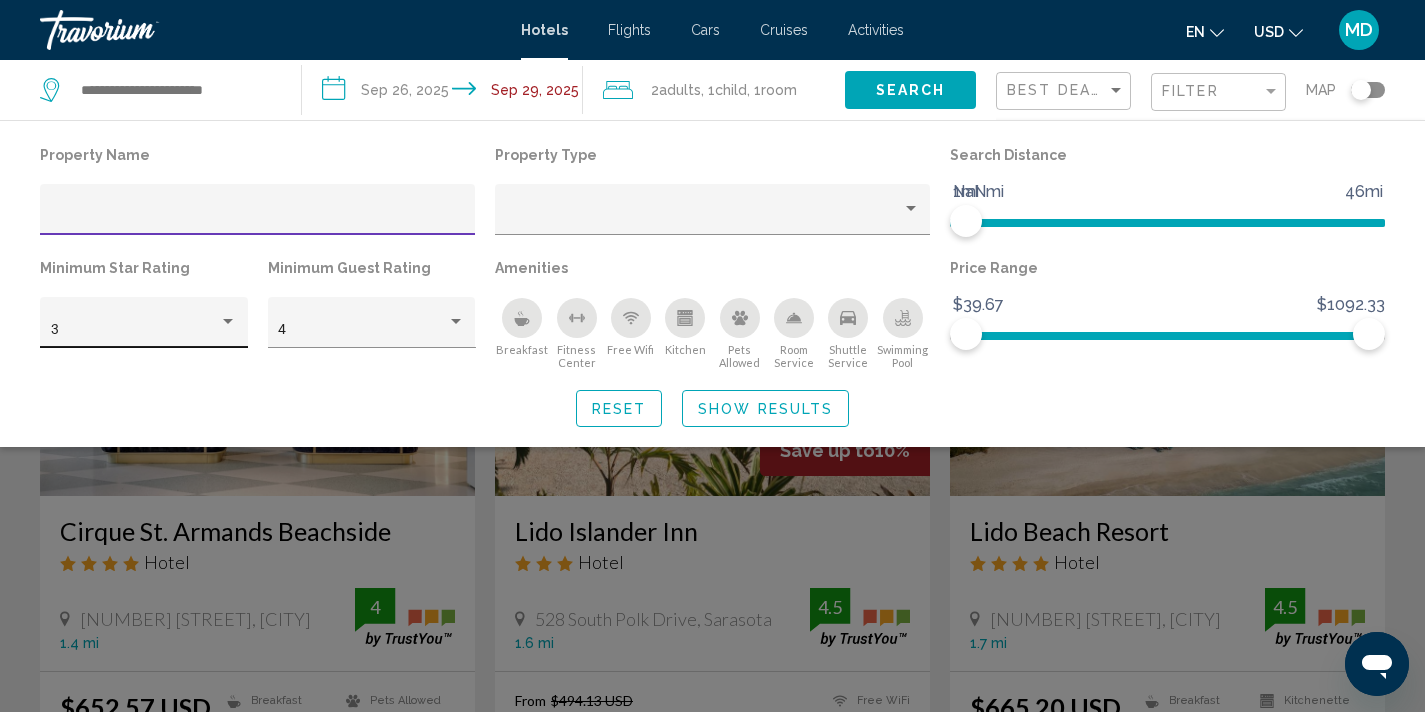click on "3" 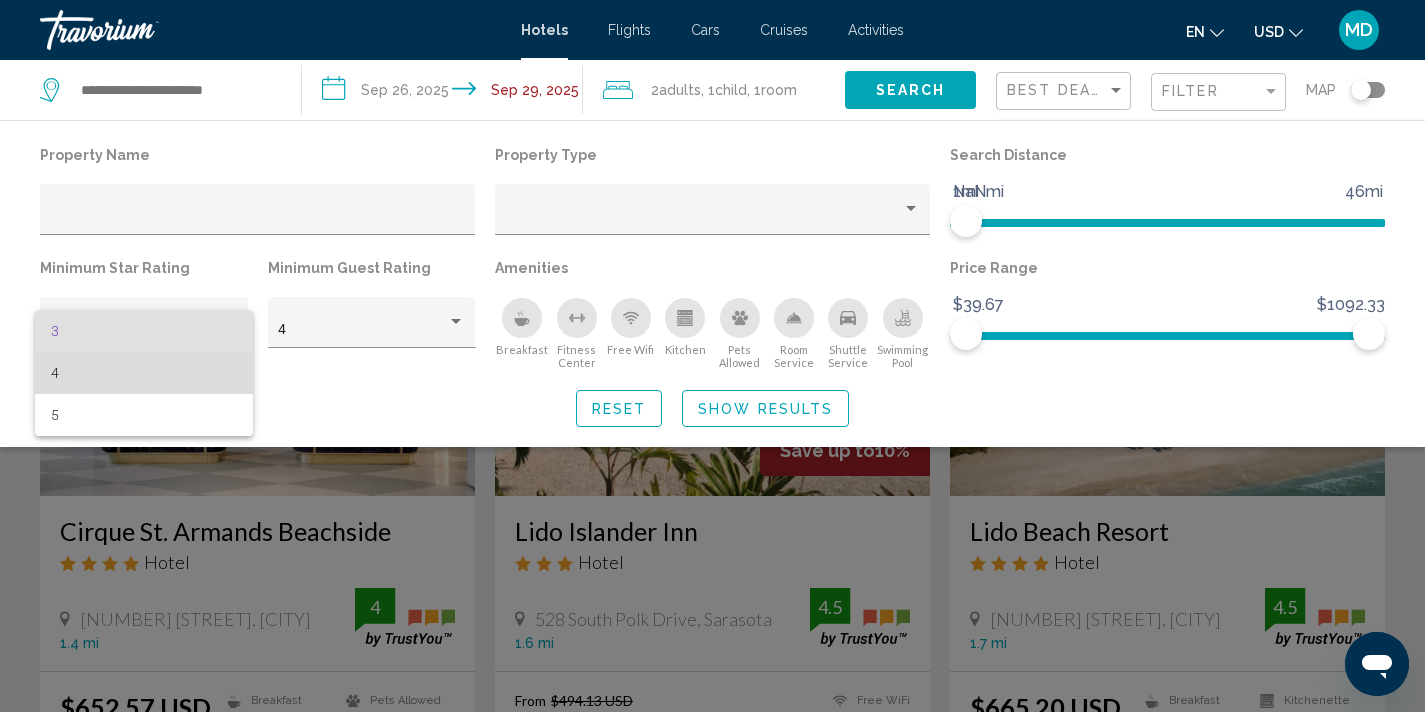 click on "4" at bounding box center (144, 373) 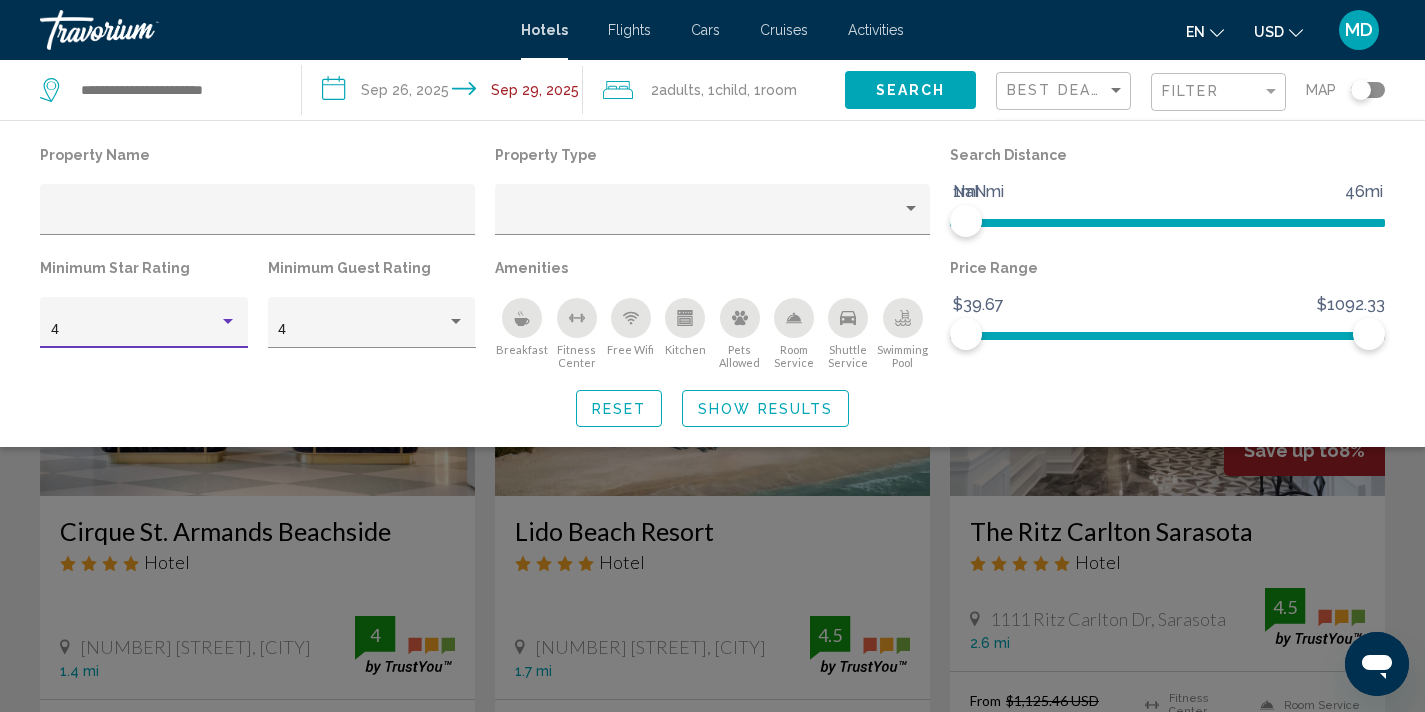 click 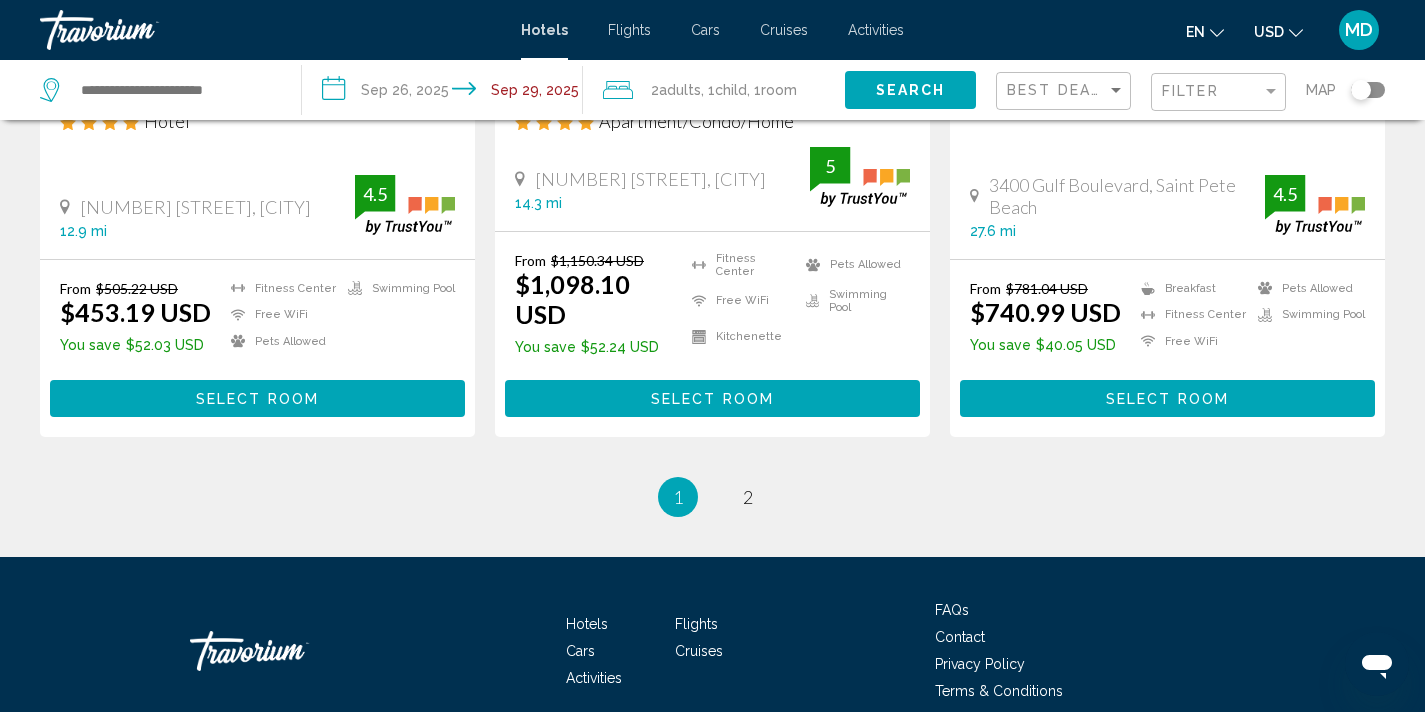 scroll, scrollTop: 2803, scrollLeft: 0, axis: vertical 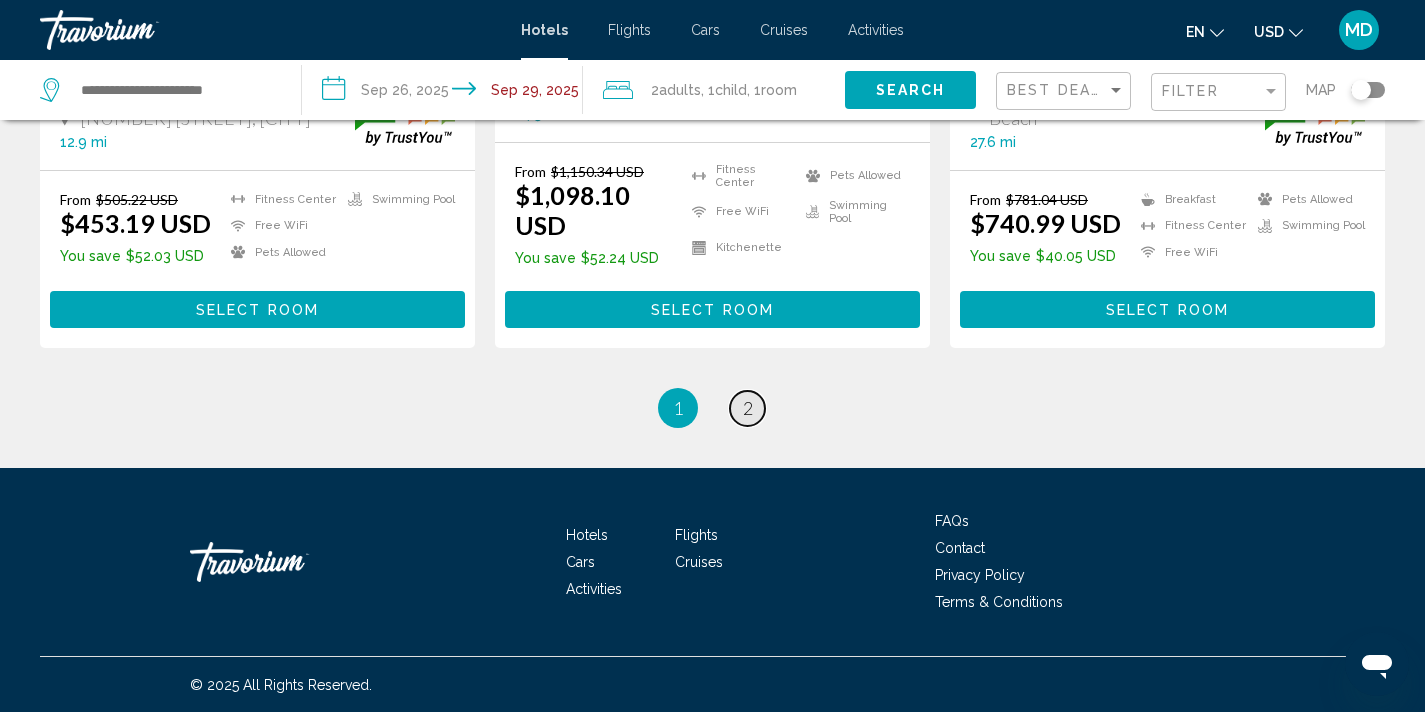 click on "2" at bounding box center (748, 408) 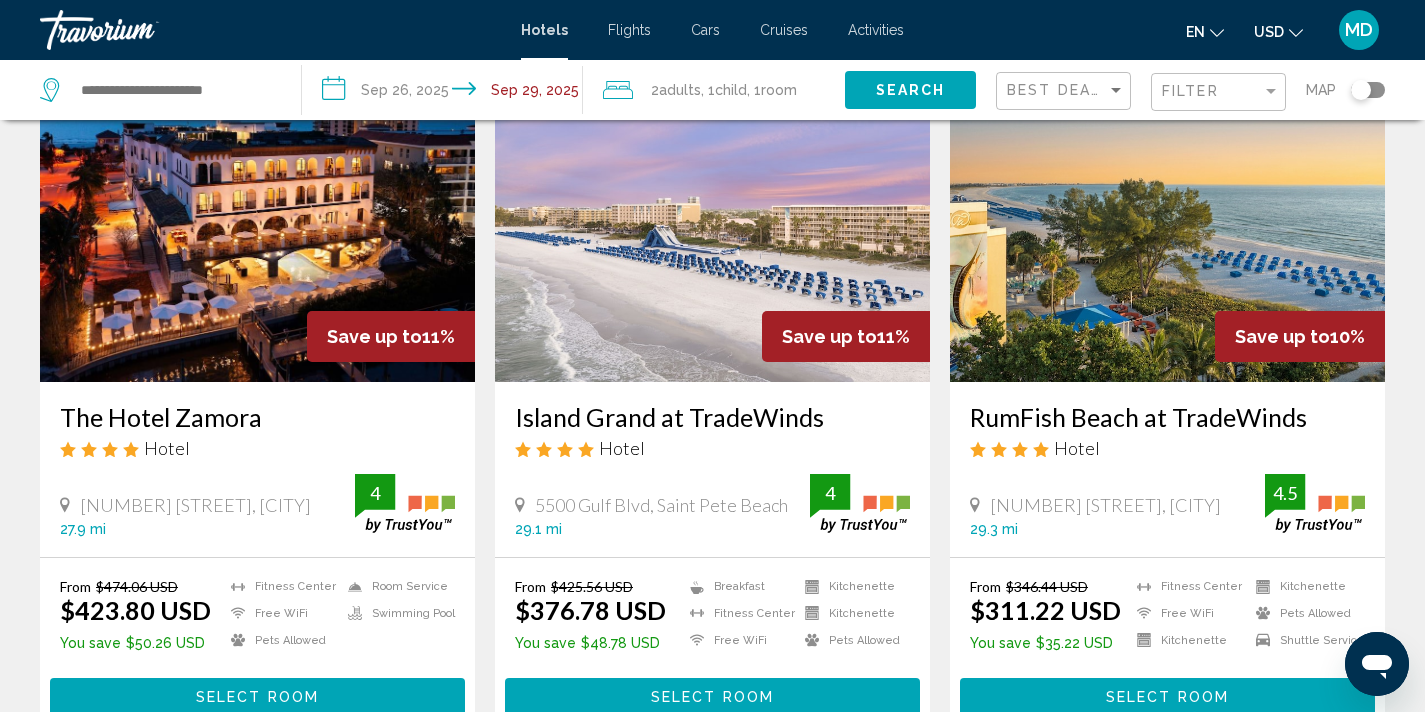 scroll, scrollTop: 141, scrollLeft: 0, axis: vertical 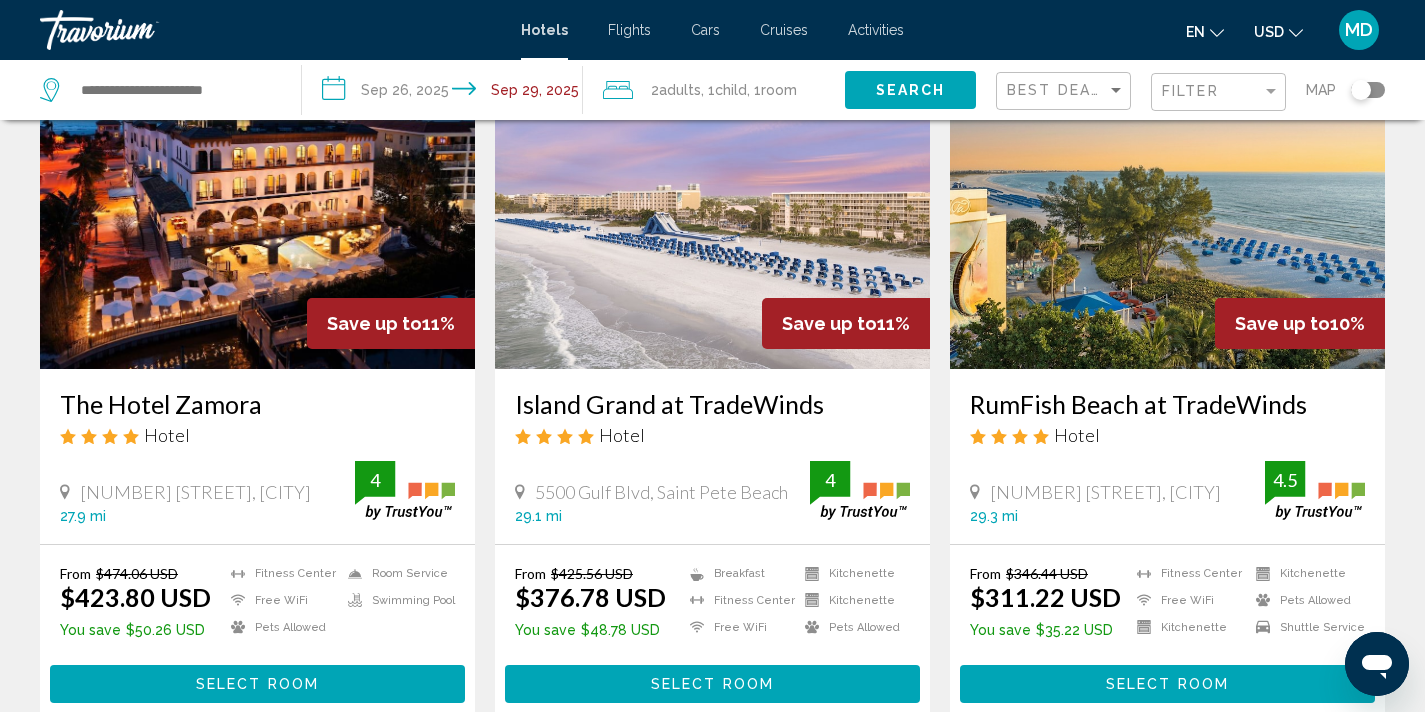 click at bounding box center [1167, 209] 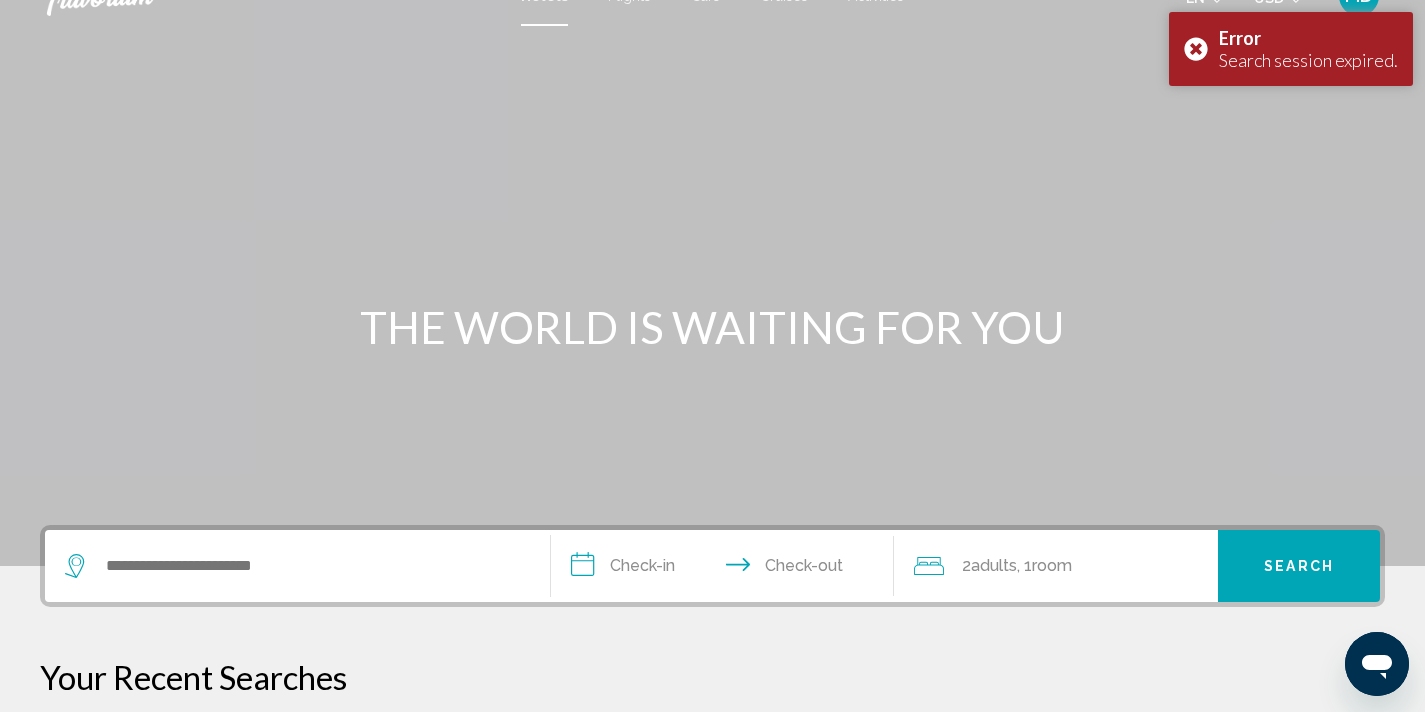 scroll, scrollTop: 59, scrollLeft: 0, axis: vertical 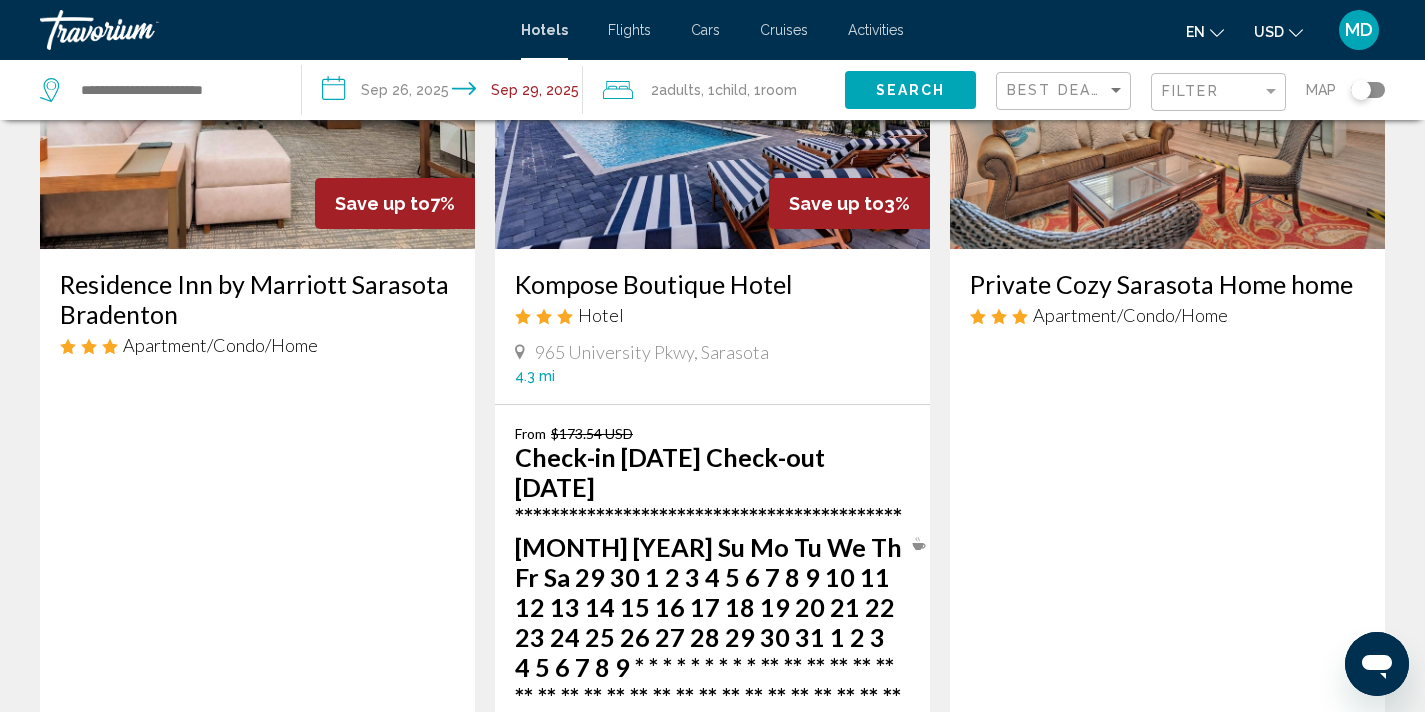 click on "Filter" 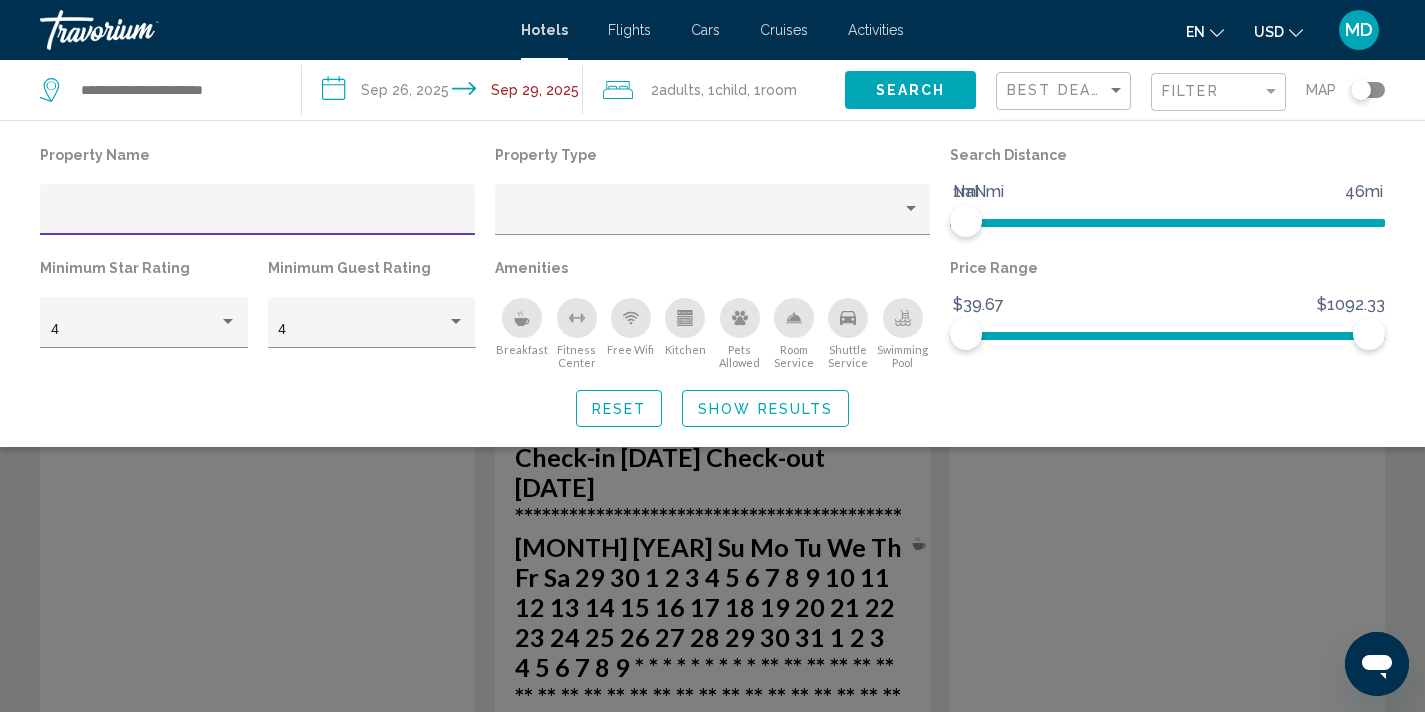 click 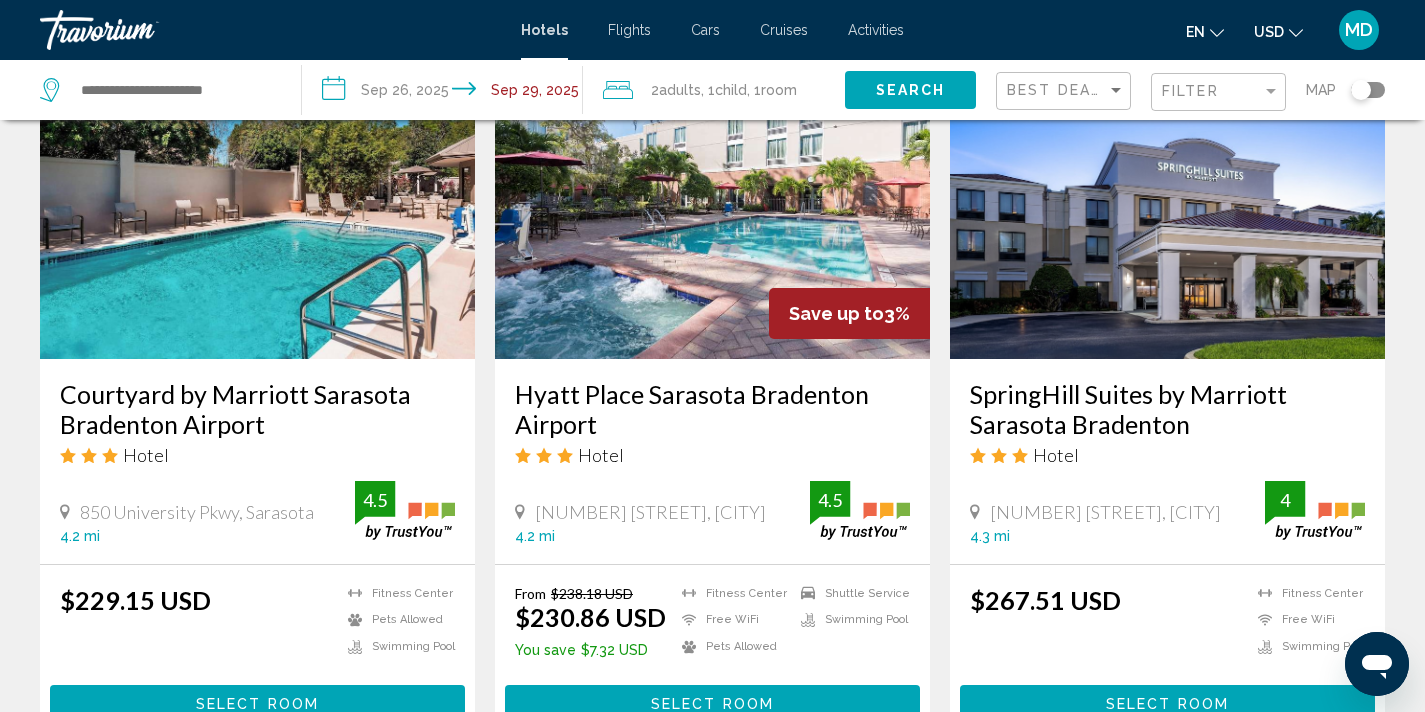 scroll, scrollTop: 1637, scrollLeft: 0, axis: vertical 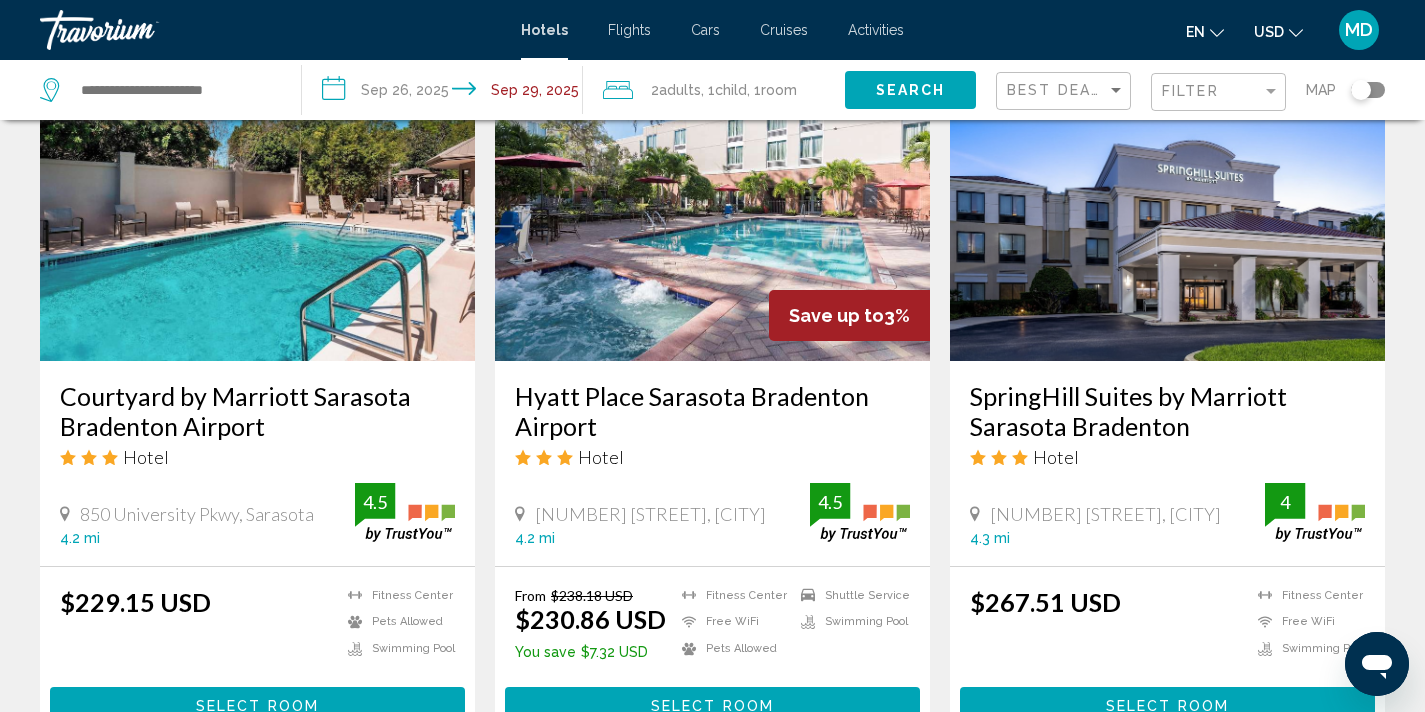 click on "**********" at bounding box center (447, 93) 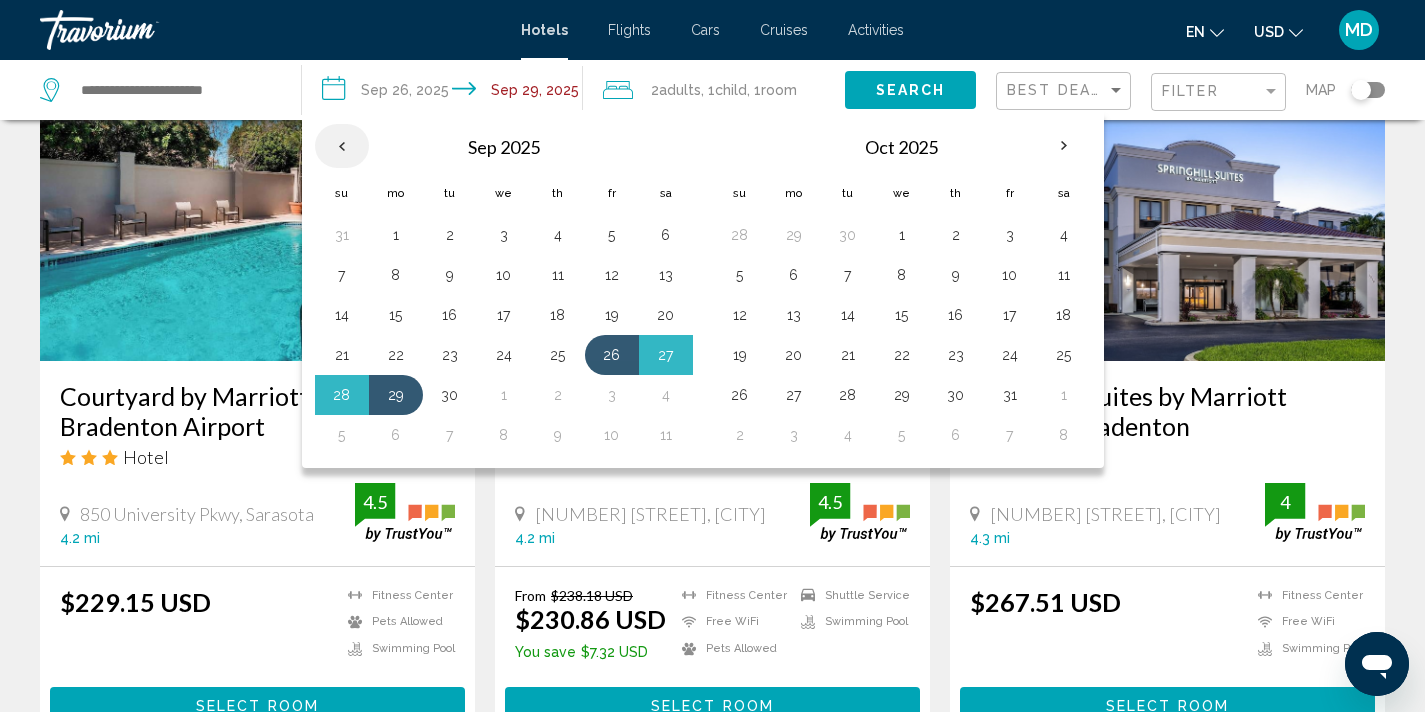 click at bounding box center [342, 146] 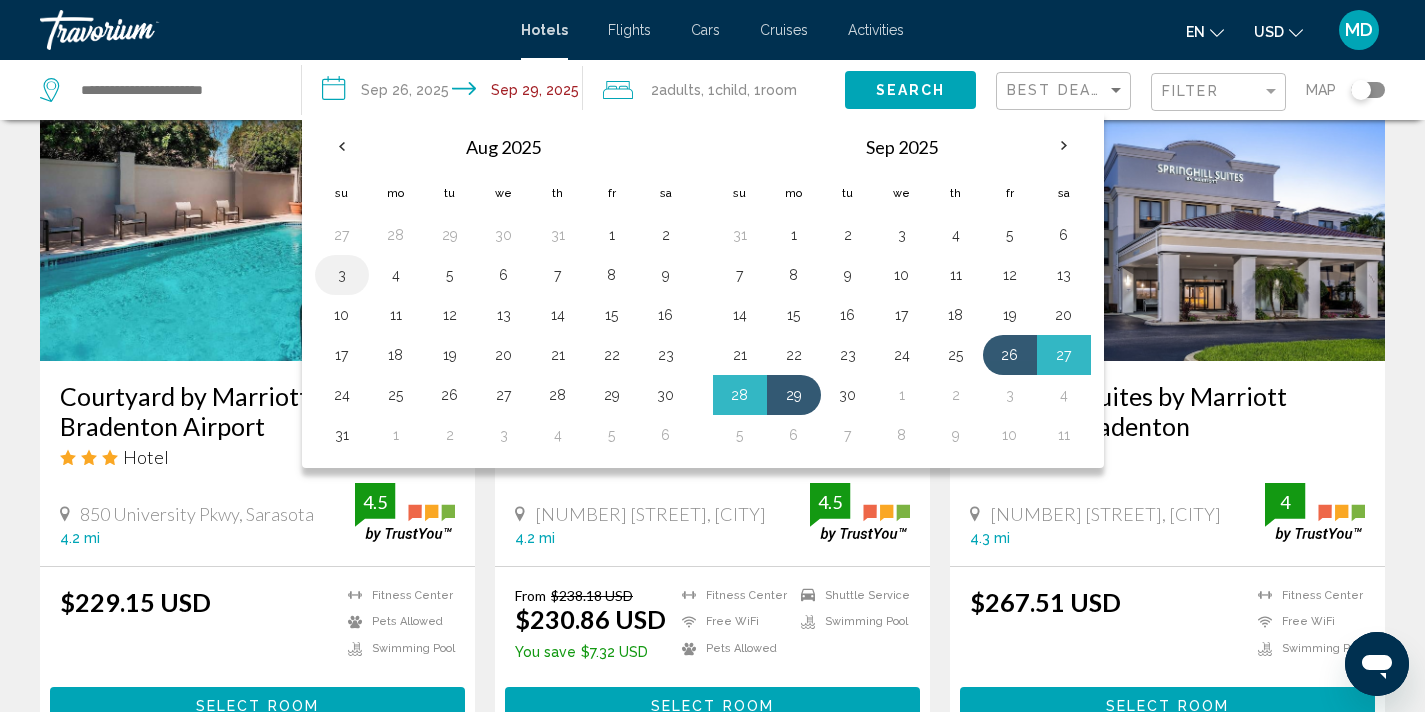 click on "3" at bounding box center (342, 275) 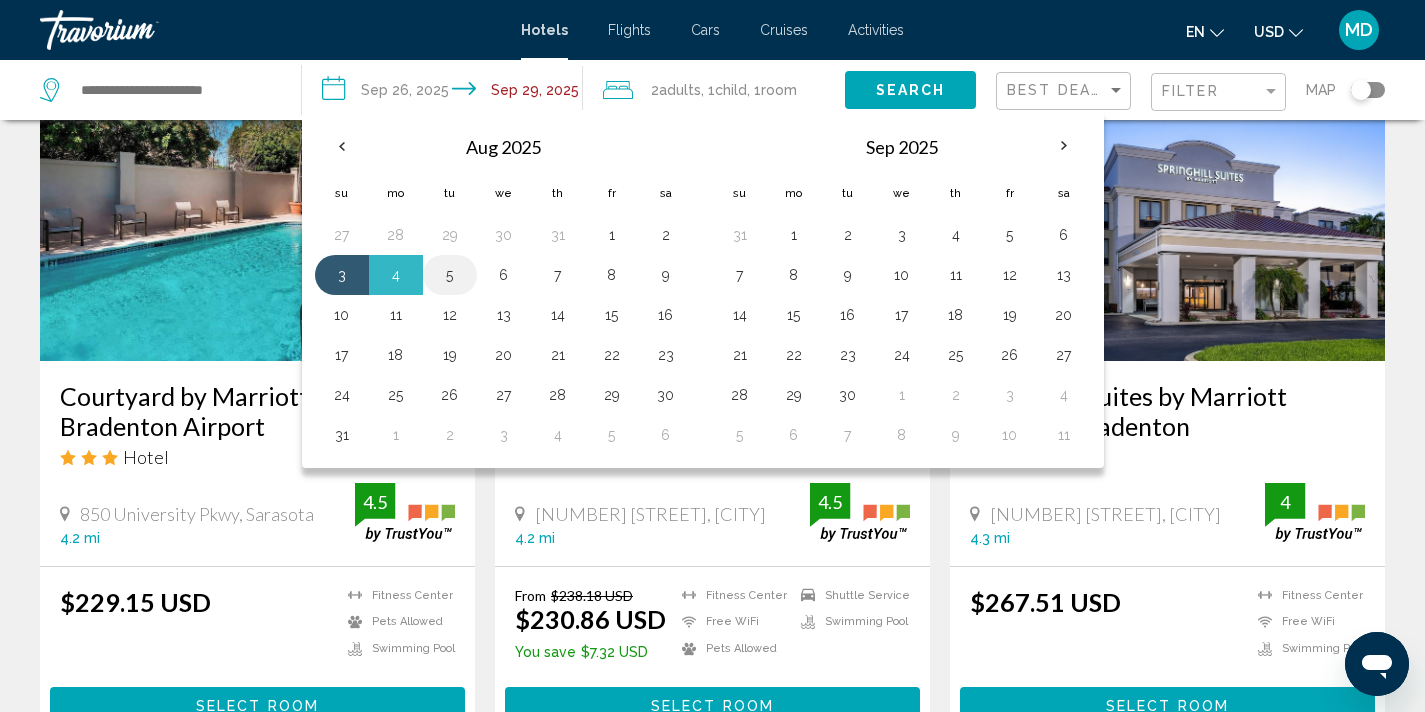 click on "5" at bounding box center (450, 275) 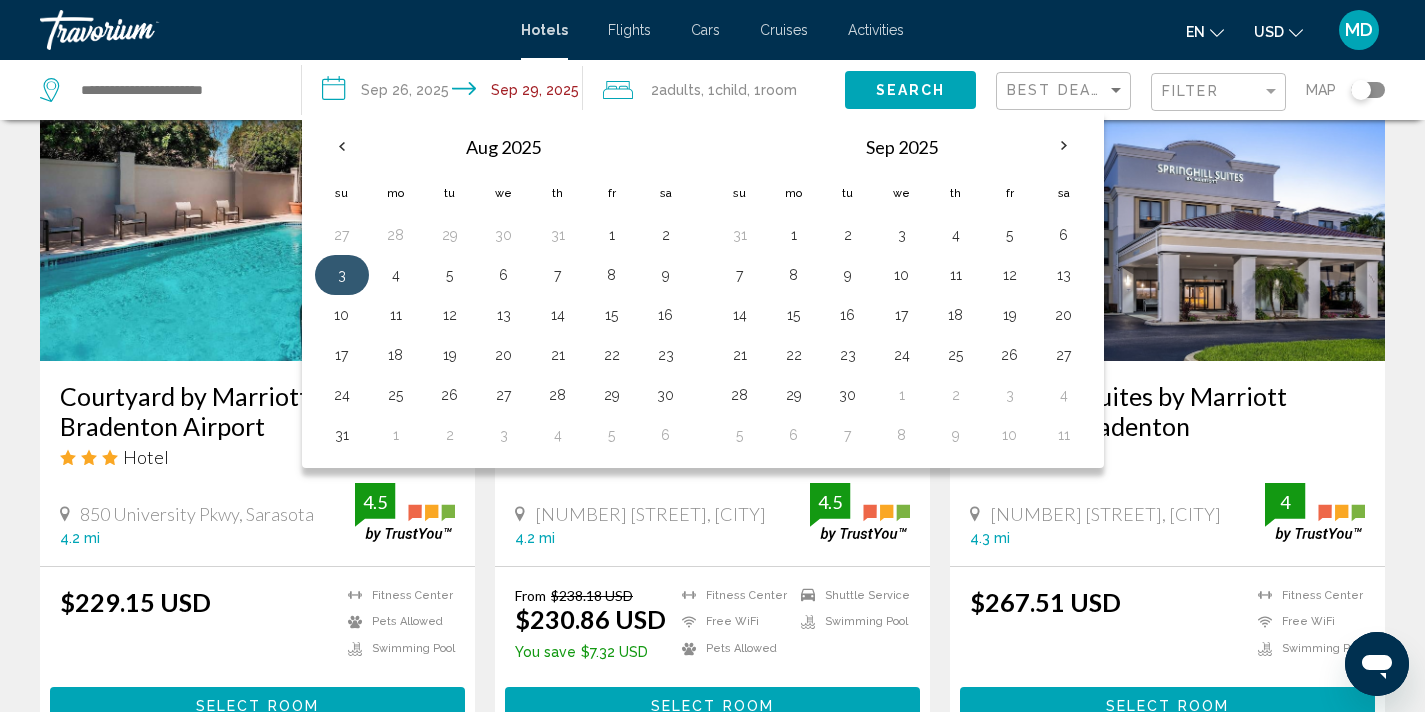 click on "3" at bounding box center [342, 275] 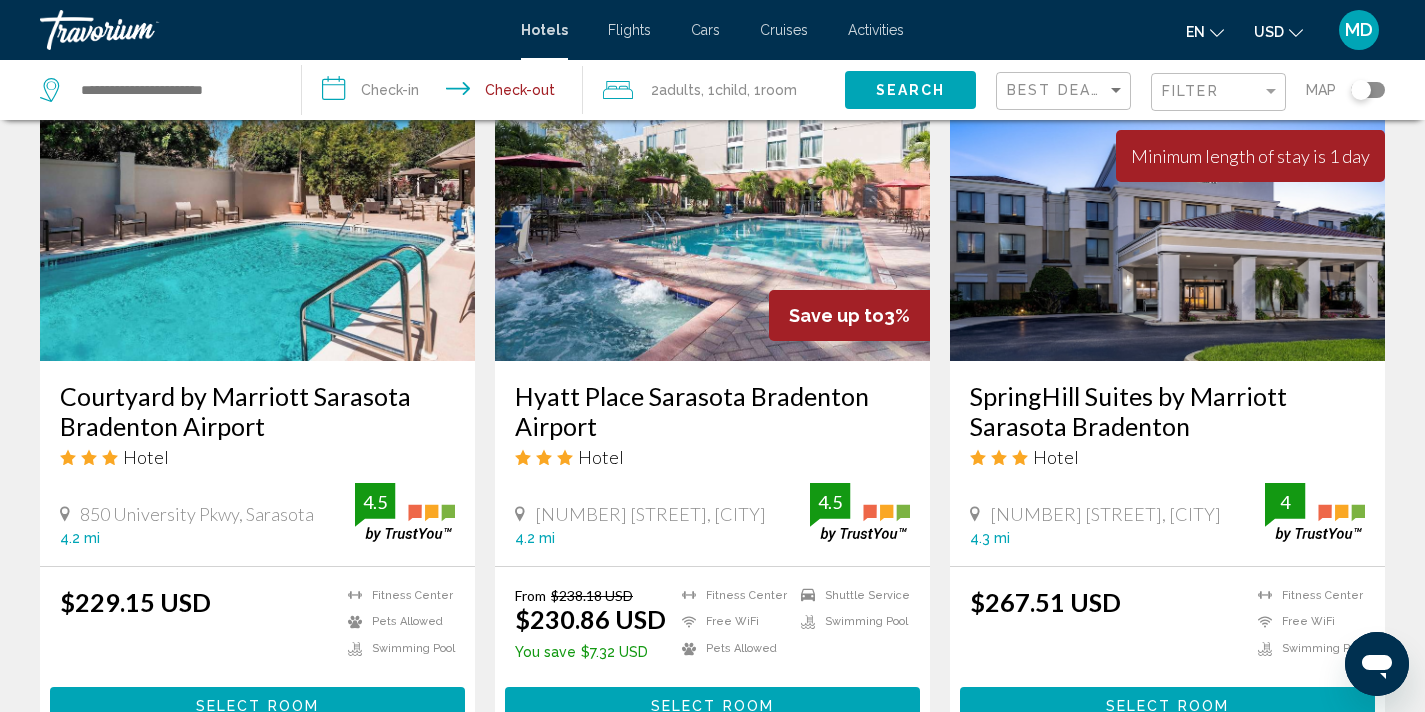 click on "**********" at bounding box center (447, 93) 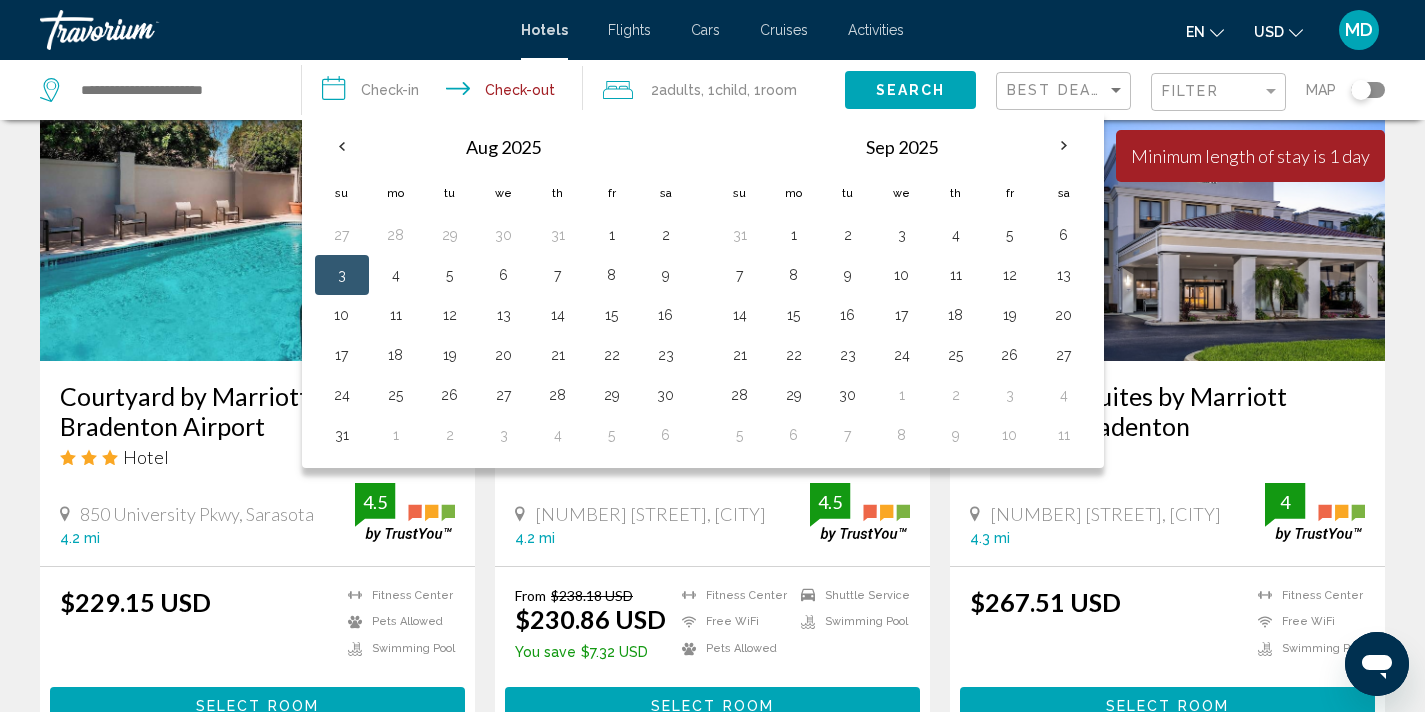 click on "3" at bounding box center [342, 275] 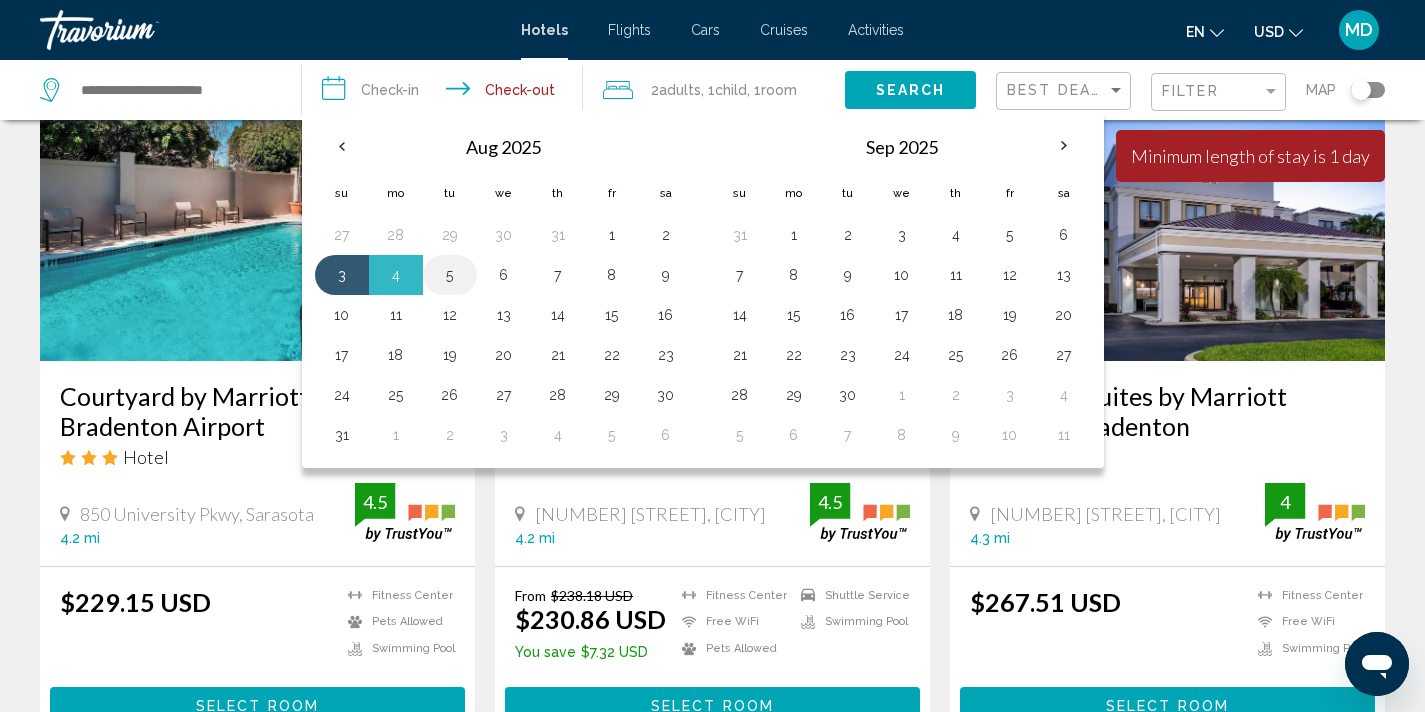 click on "5" at bounding box center [450, 275] 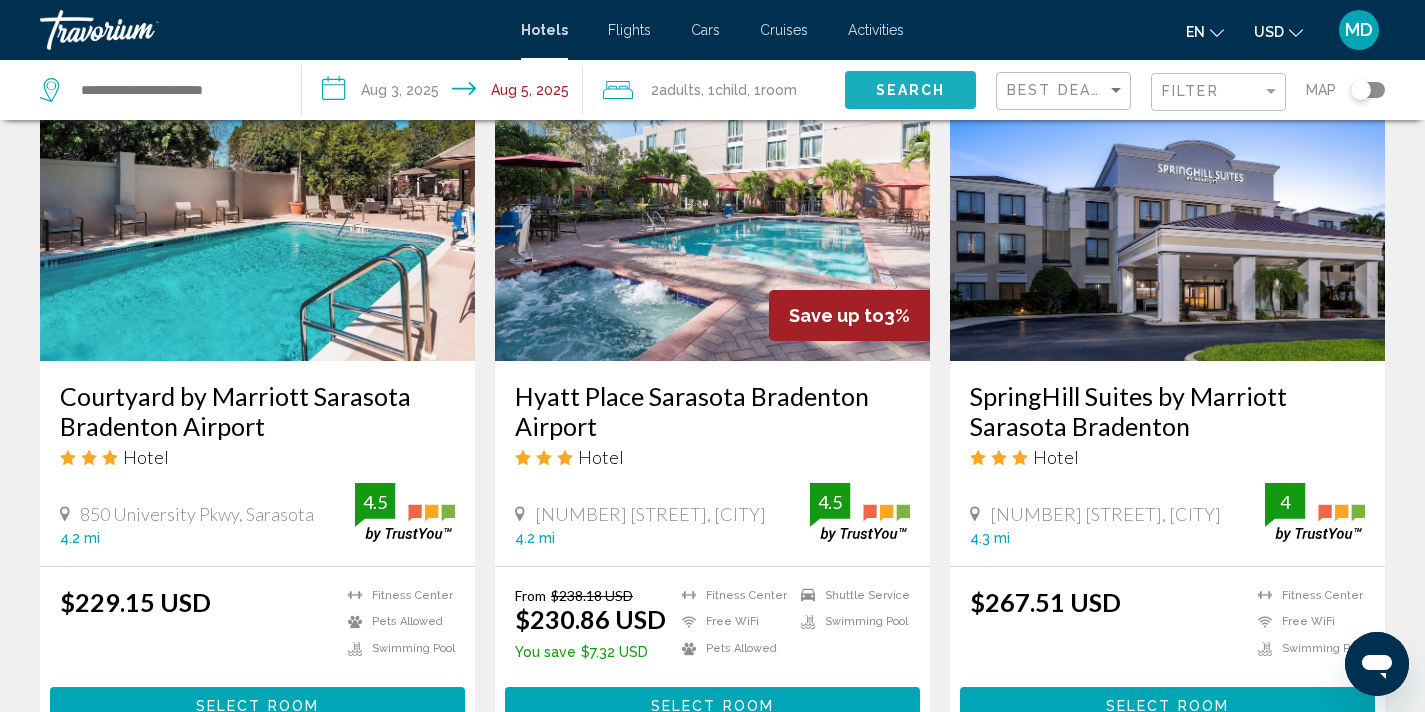 click on "Search" 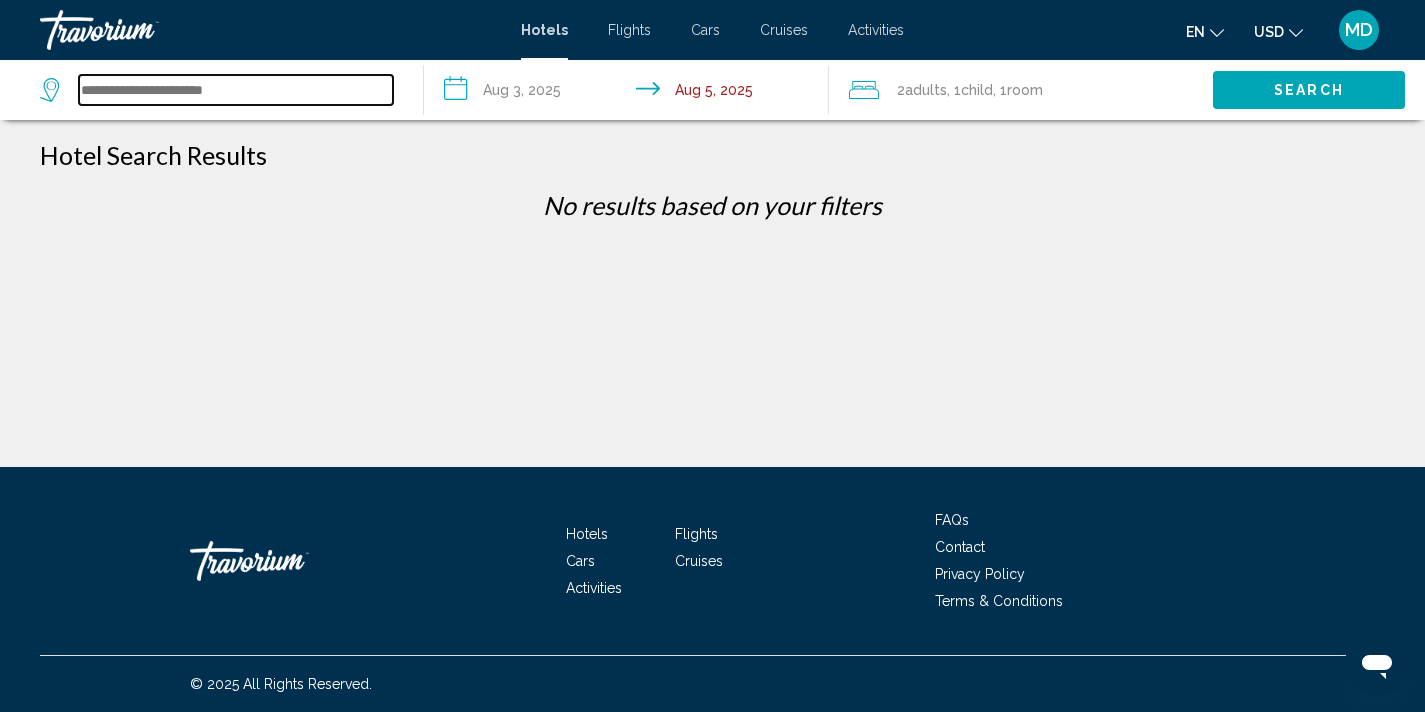 click at bounding box center [236, 90] 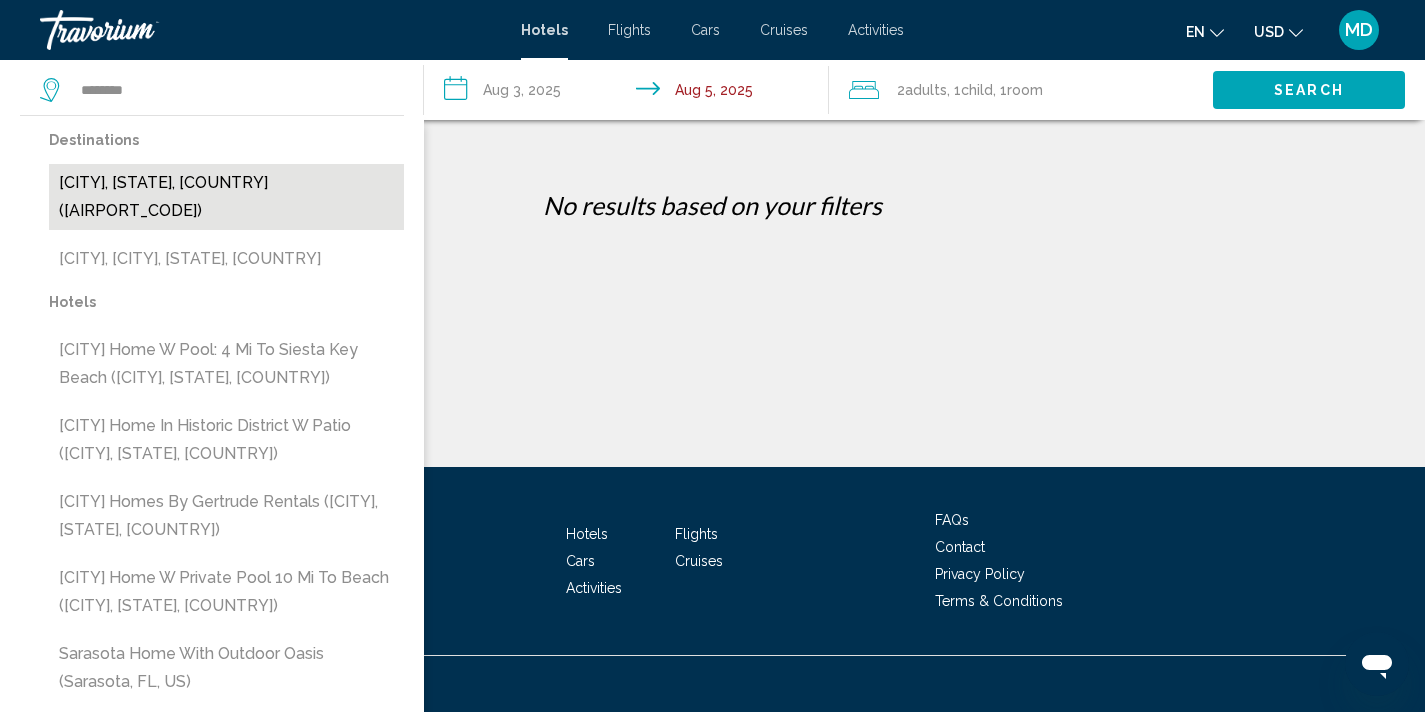 click on "[CITY], [STATE], [COUNTRY] ([AIRPORT_CODE])" at bounding box center [226, 197] 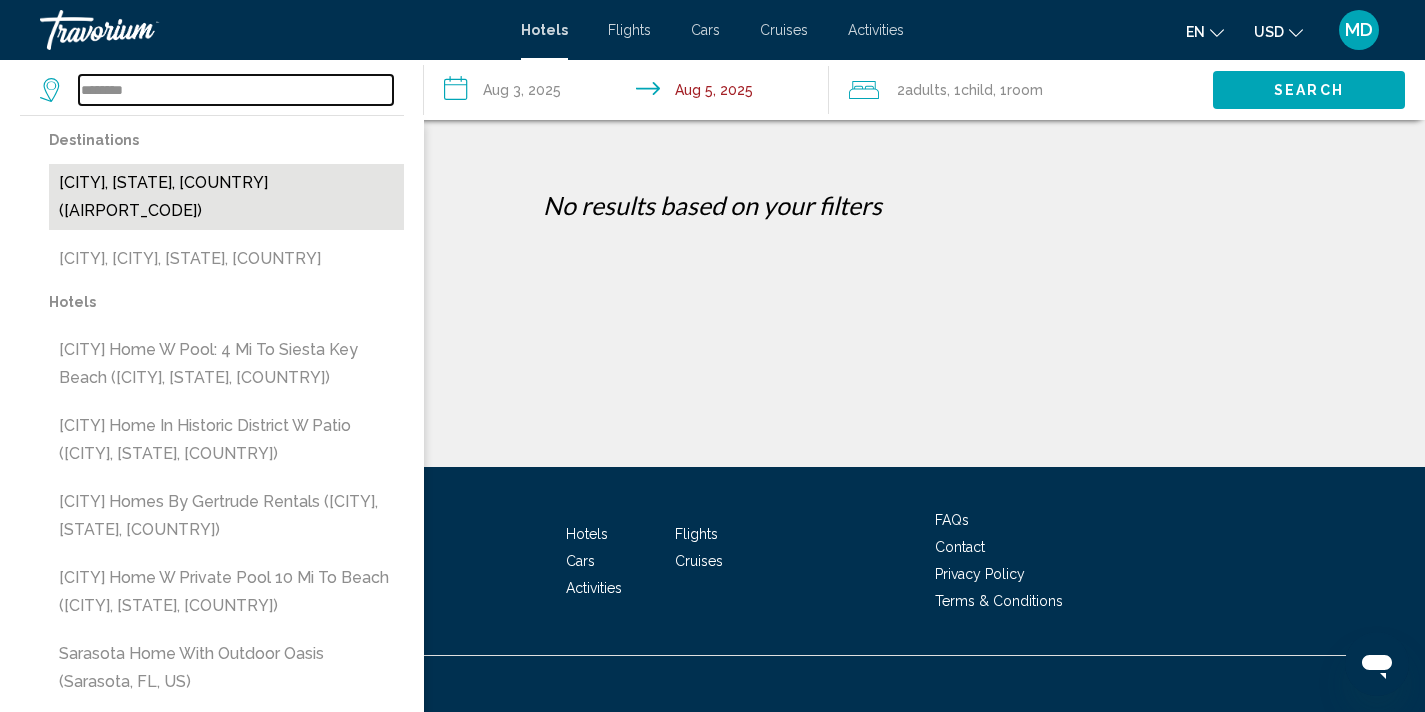 type on "**********" 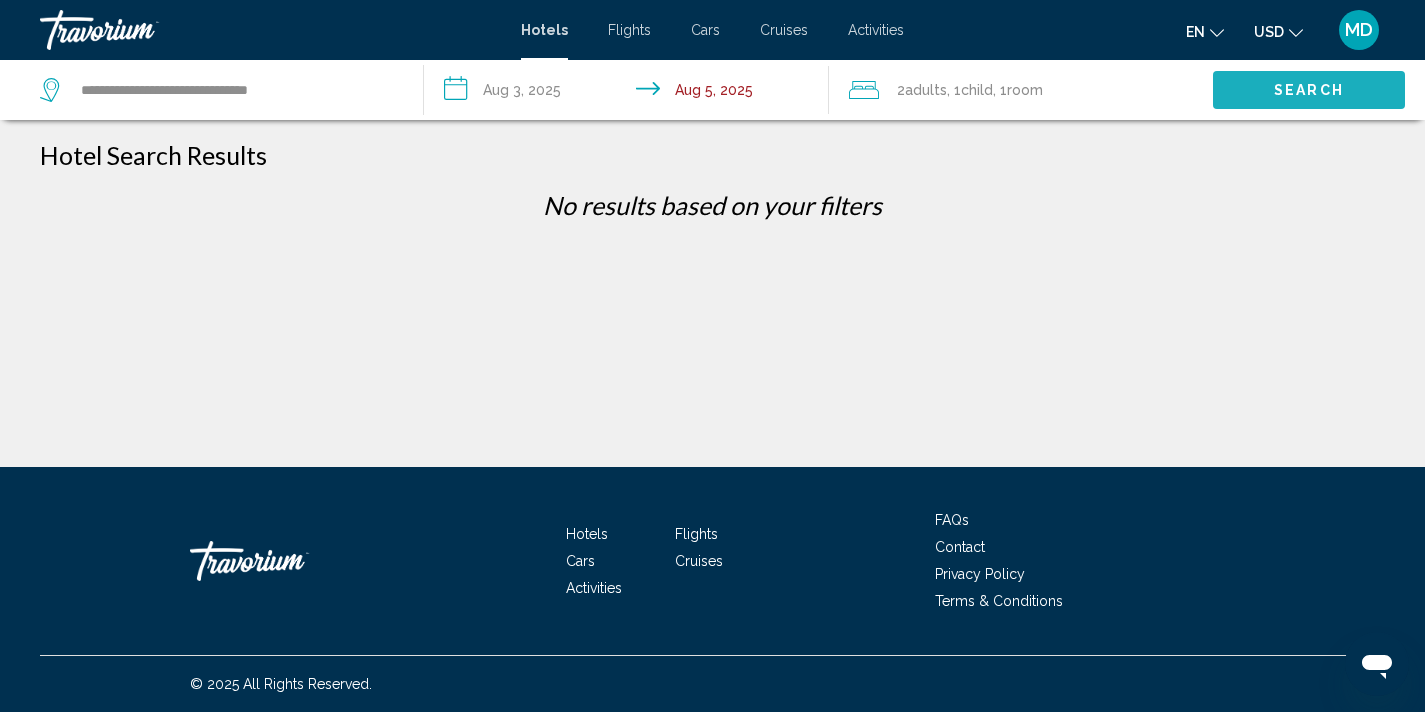 click on "Search" 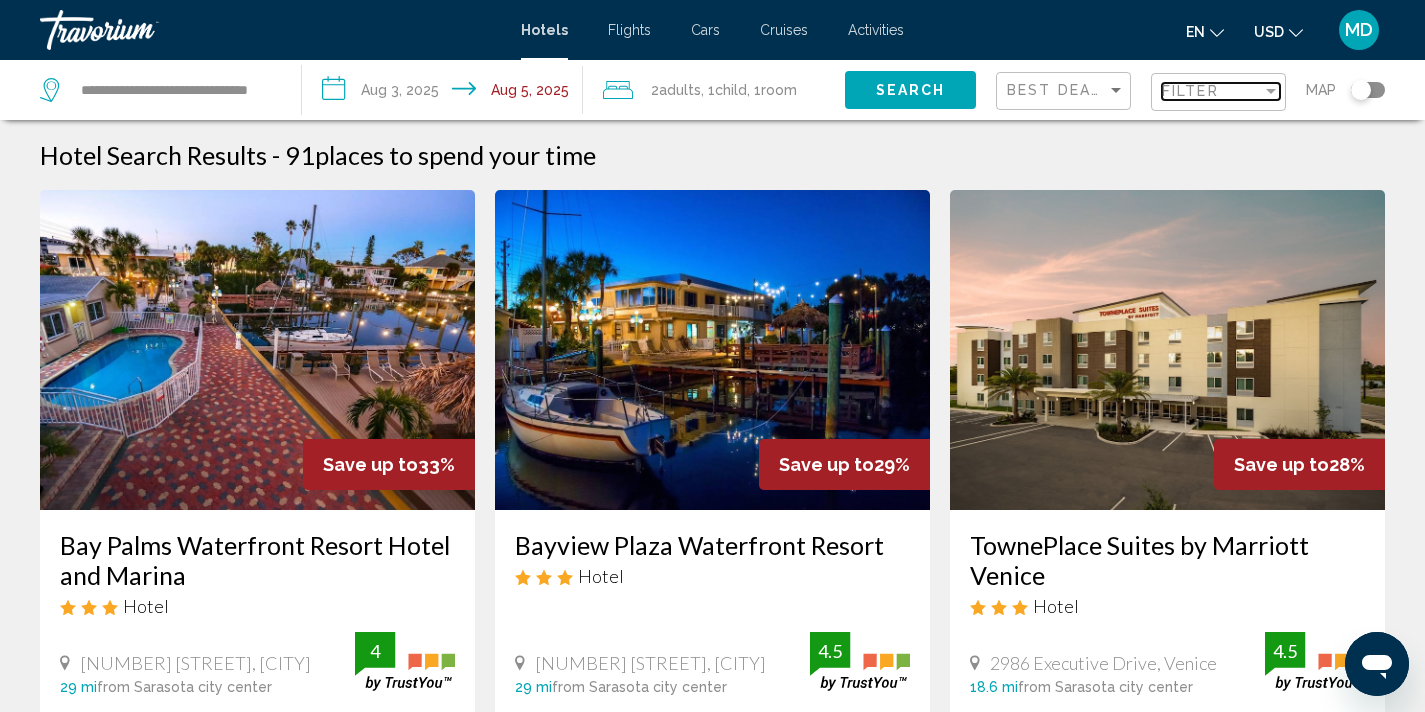 click on "Filter" at bounding box center [1212, 91] 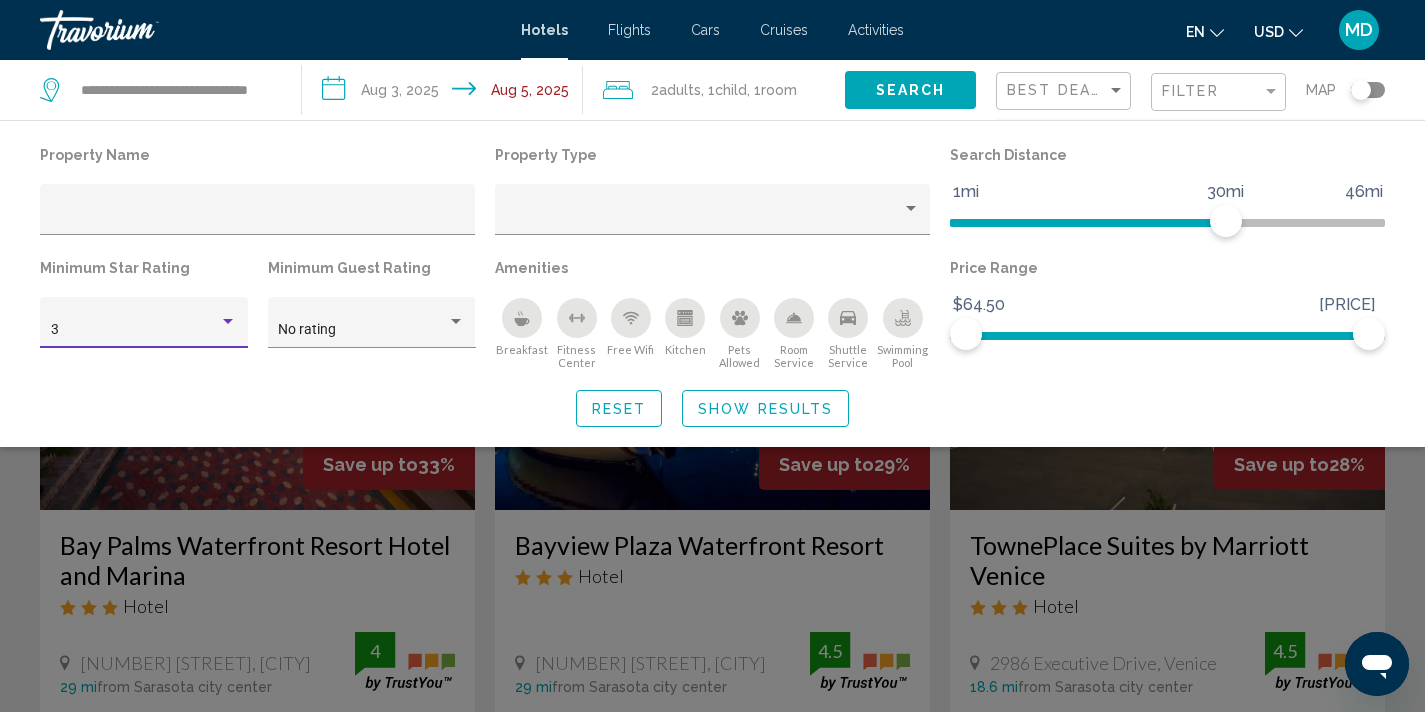 click at bounding box center (228, 321) 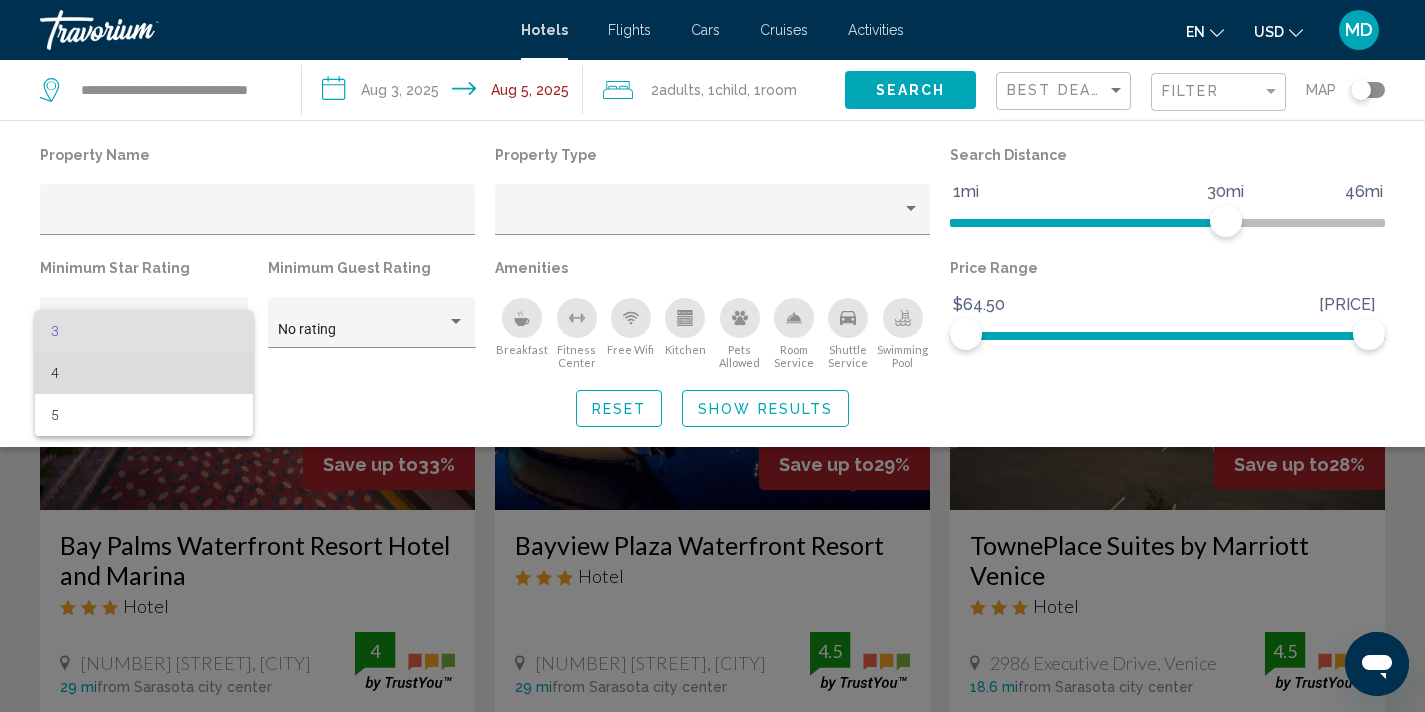 click on "4" at bounding box center [144, 373] 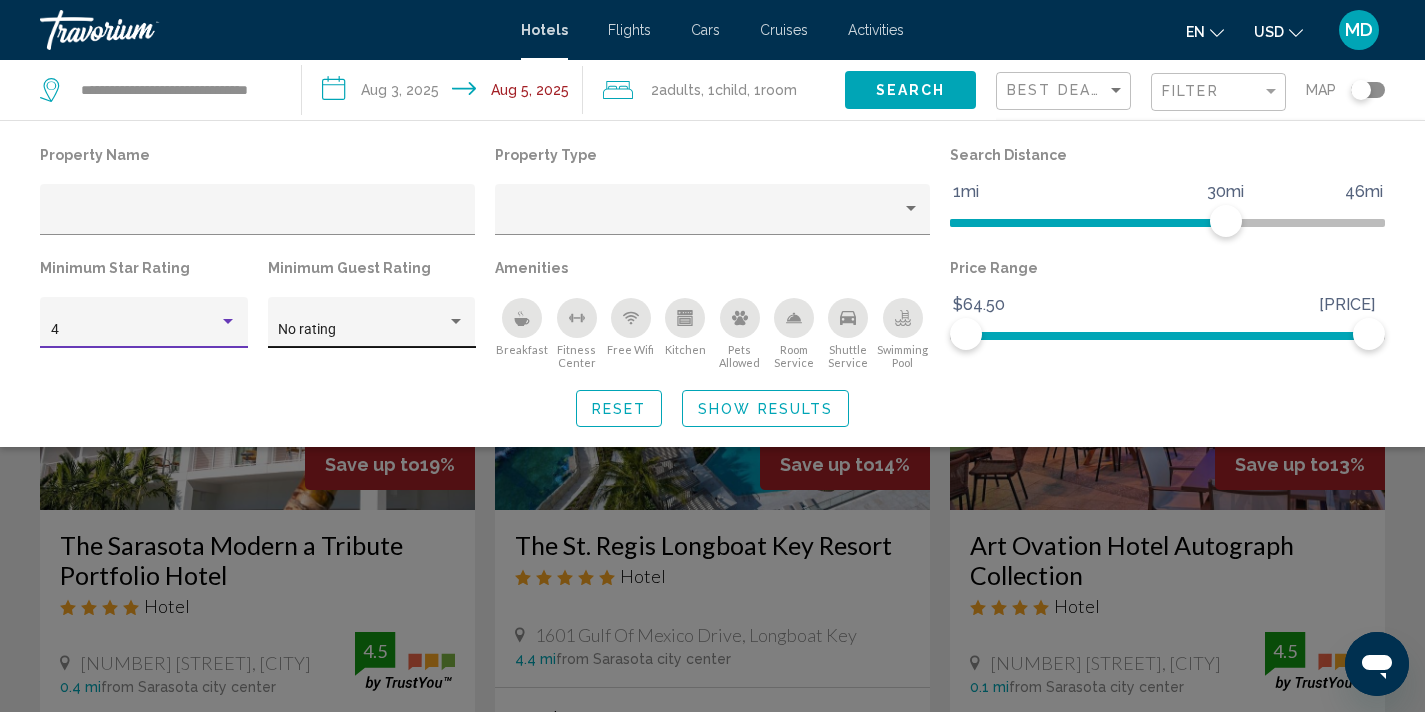 click at bounding box center [456, 322] 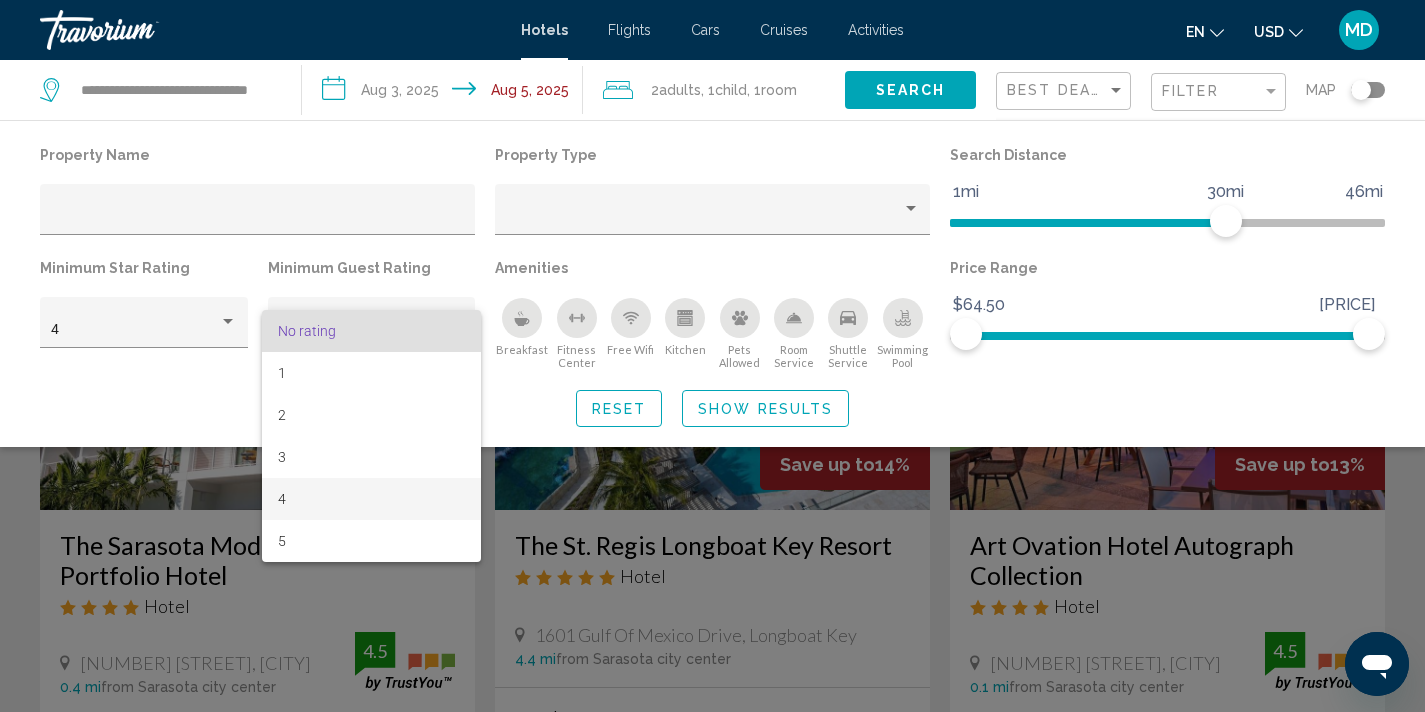 click on "4" at bounding box center (371, 499) 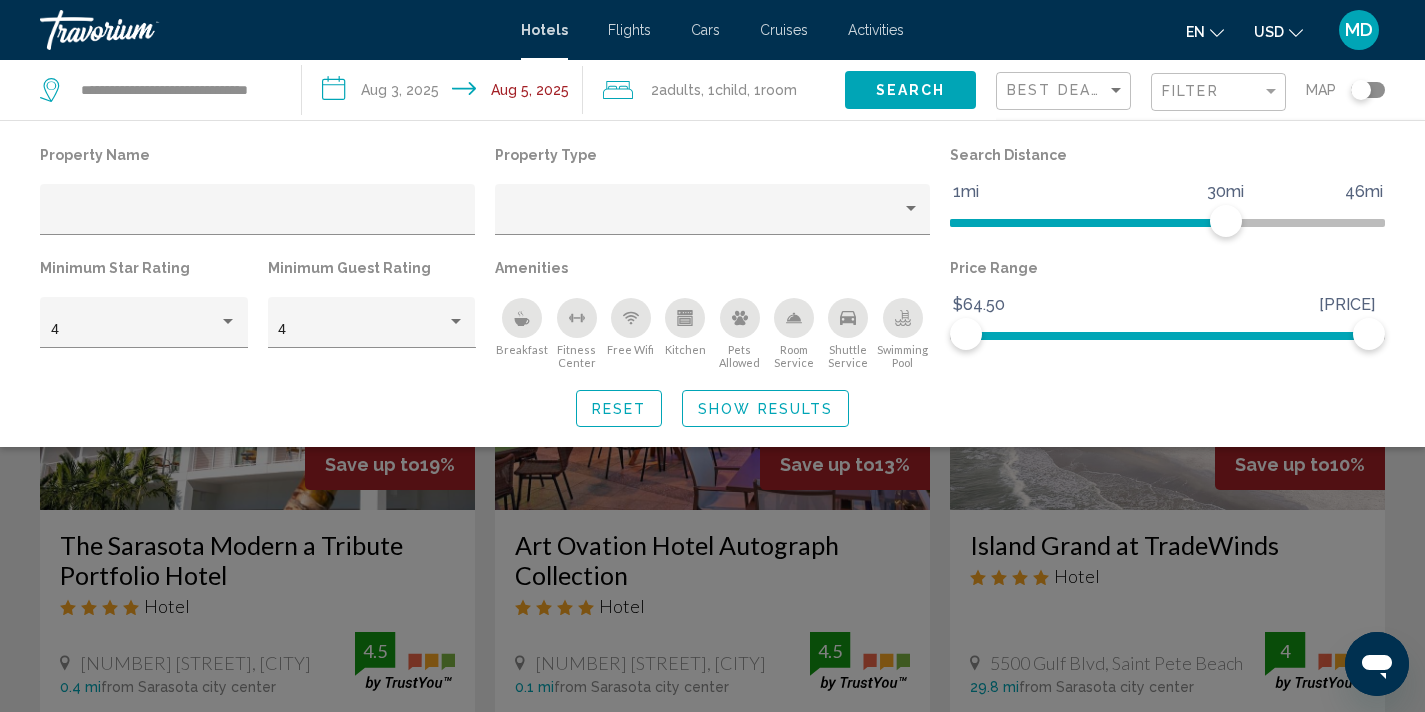 click 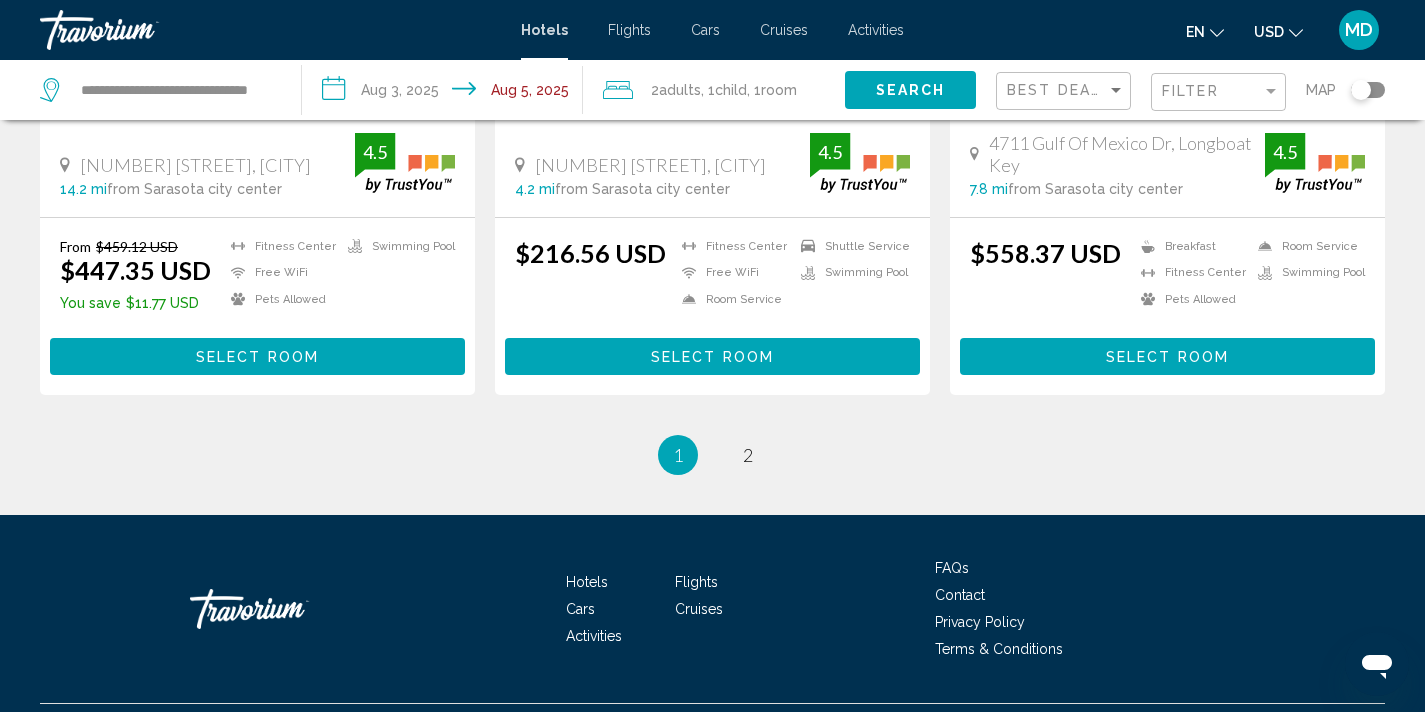 scroll, scrollTop: 2805, scrollLeft: 0, axis: vertical 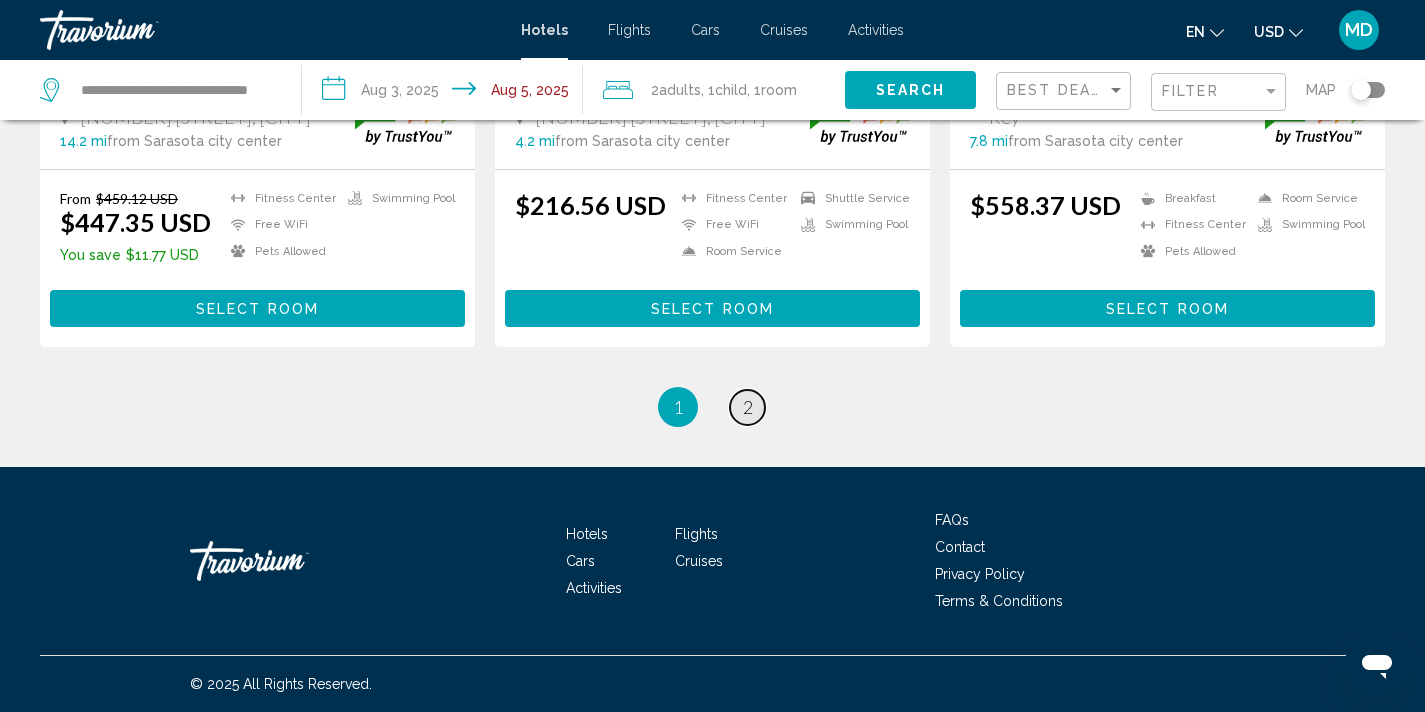 click on "2" at bounding box center [748, 407] 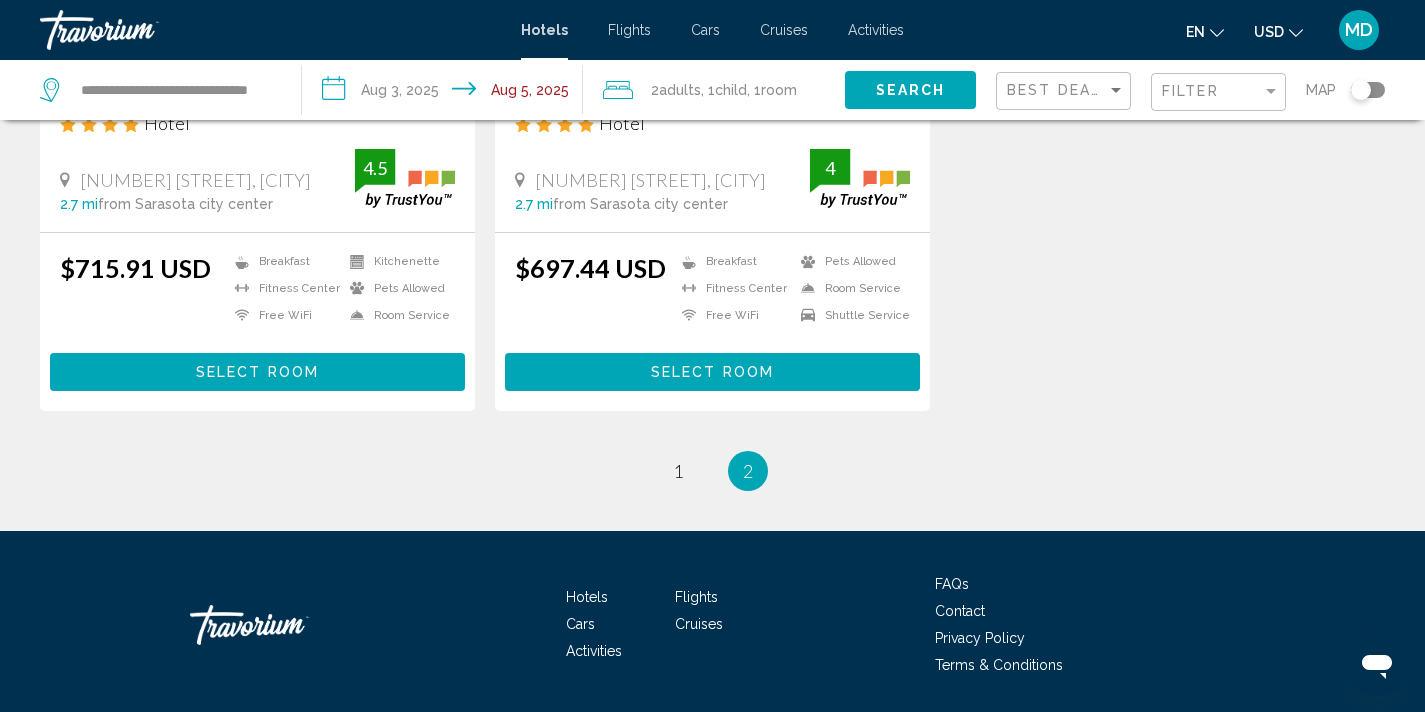 scroll, scrollTop: 485, scrollLeft: 0, axis: vertical 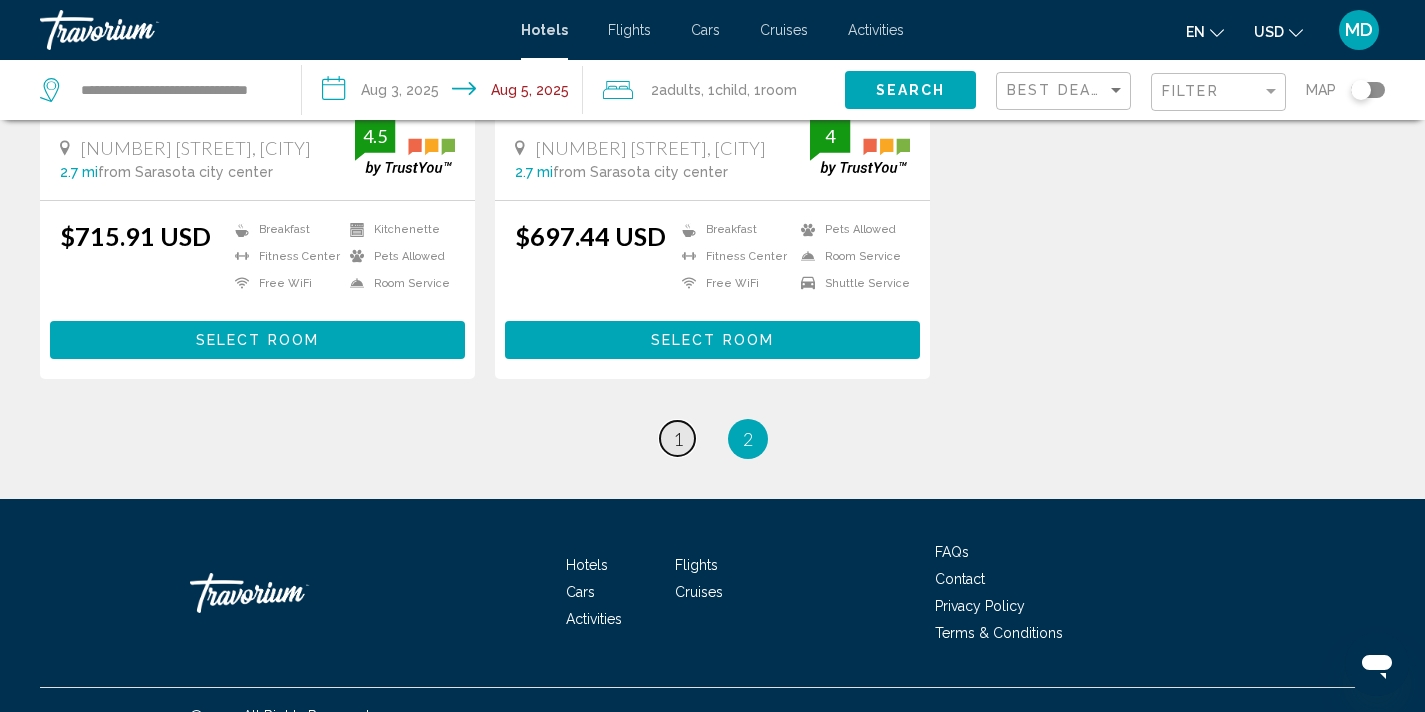 click on "page  1" at bounding box center (677, 438) 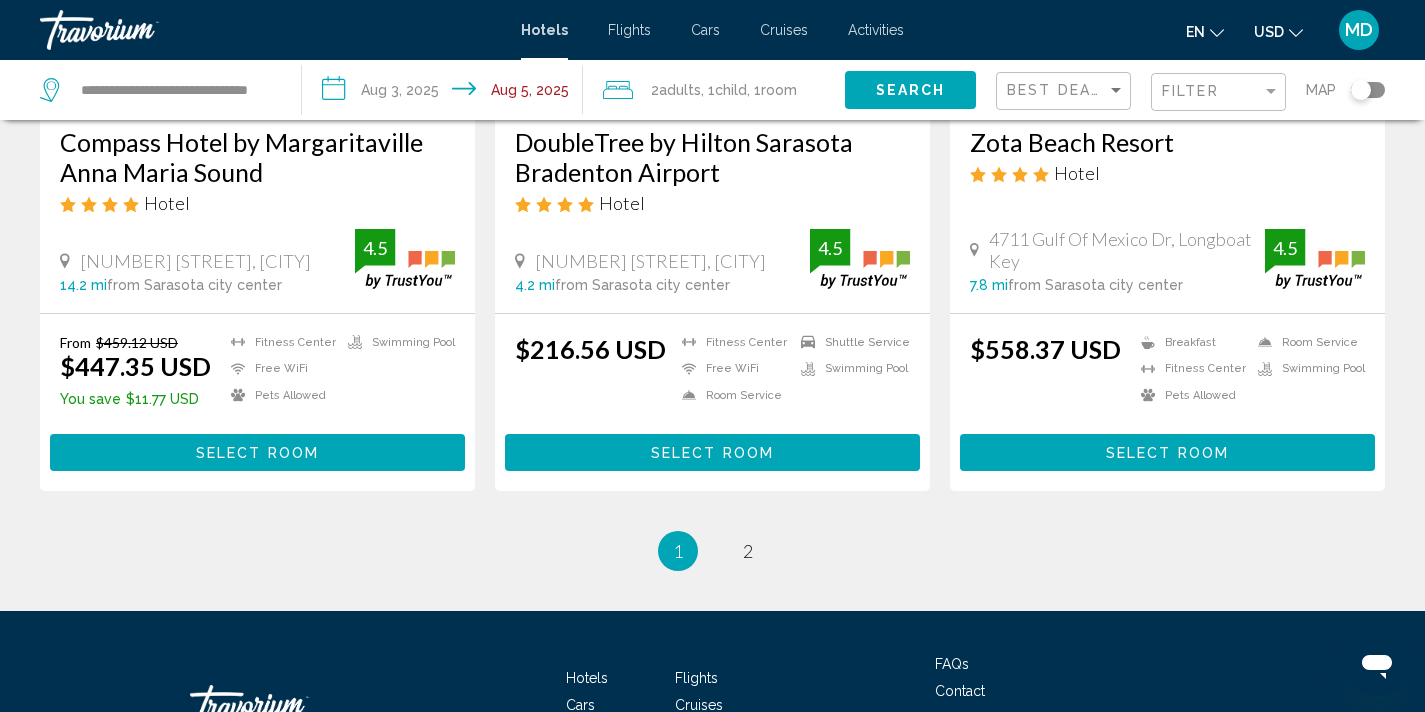 scroll, scrollTop: 2661, scrollLeft: 0, axis: vertical 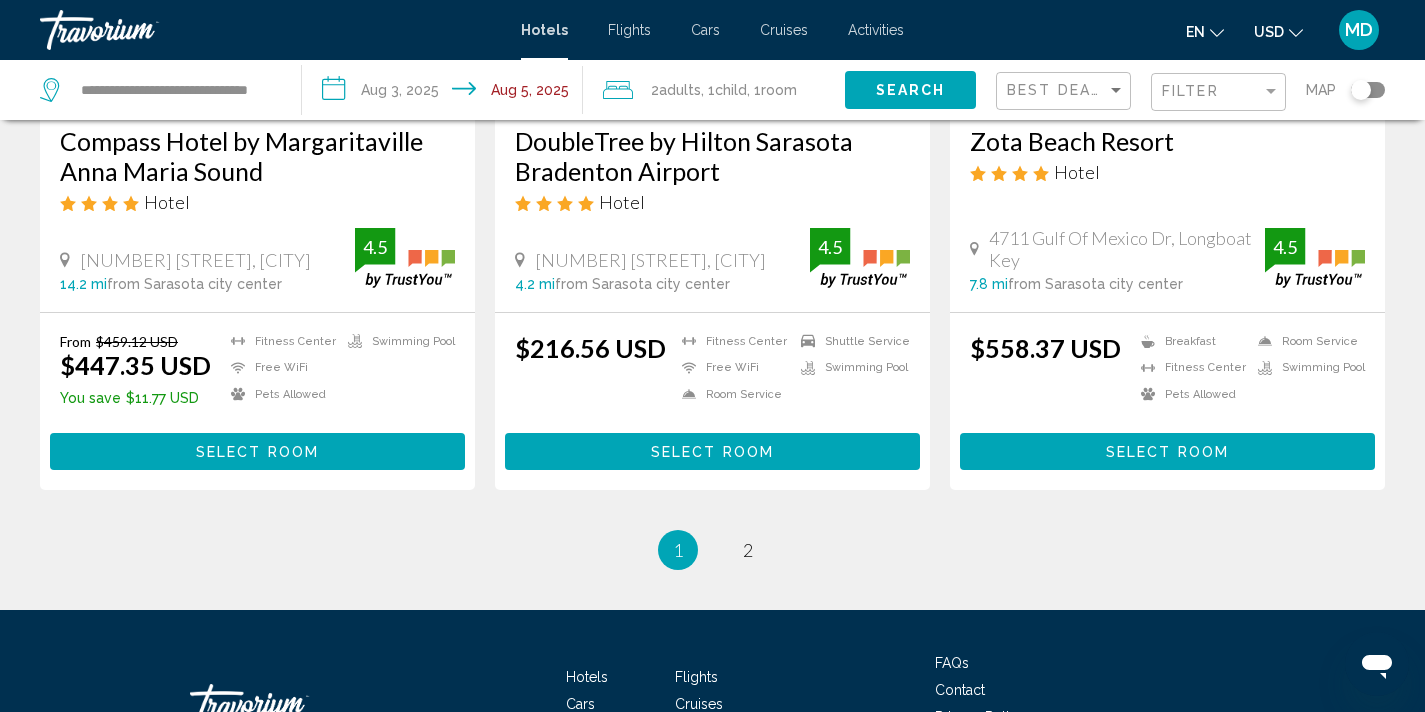 drag, startPoint x: 1196, startPoint y: 475, endPoint x: 1193, endPoint y: 462, distance: 13.341664 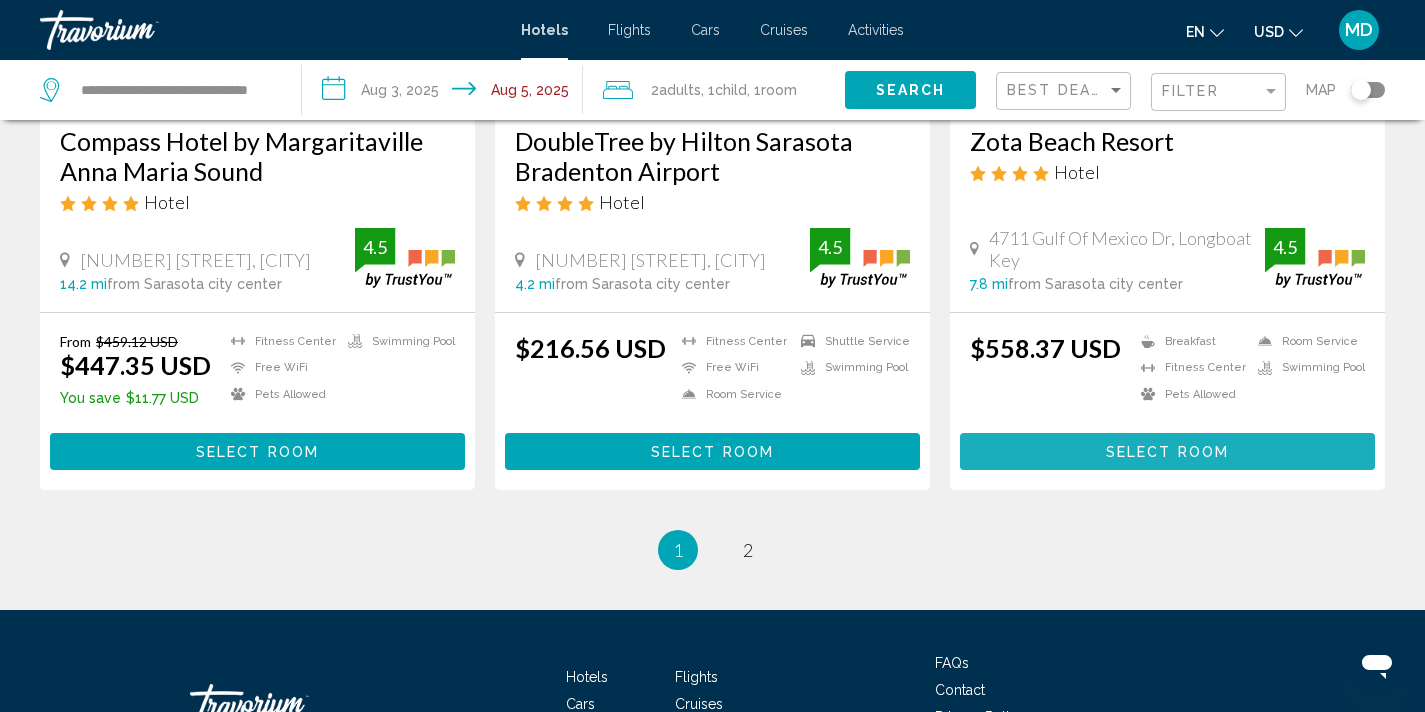 click on "Select Room" at bounding box center (1167, 451) 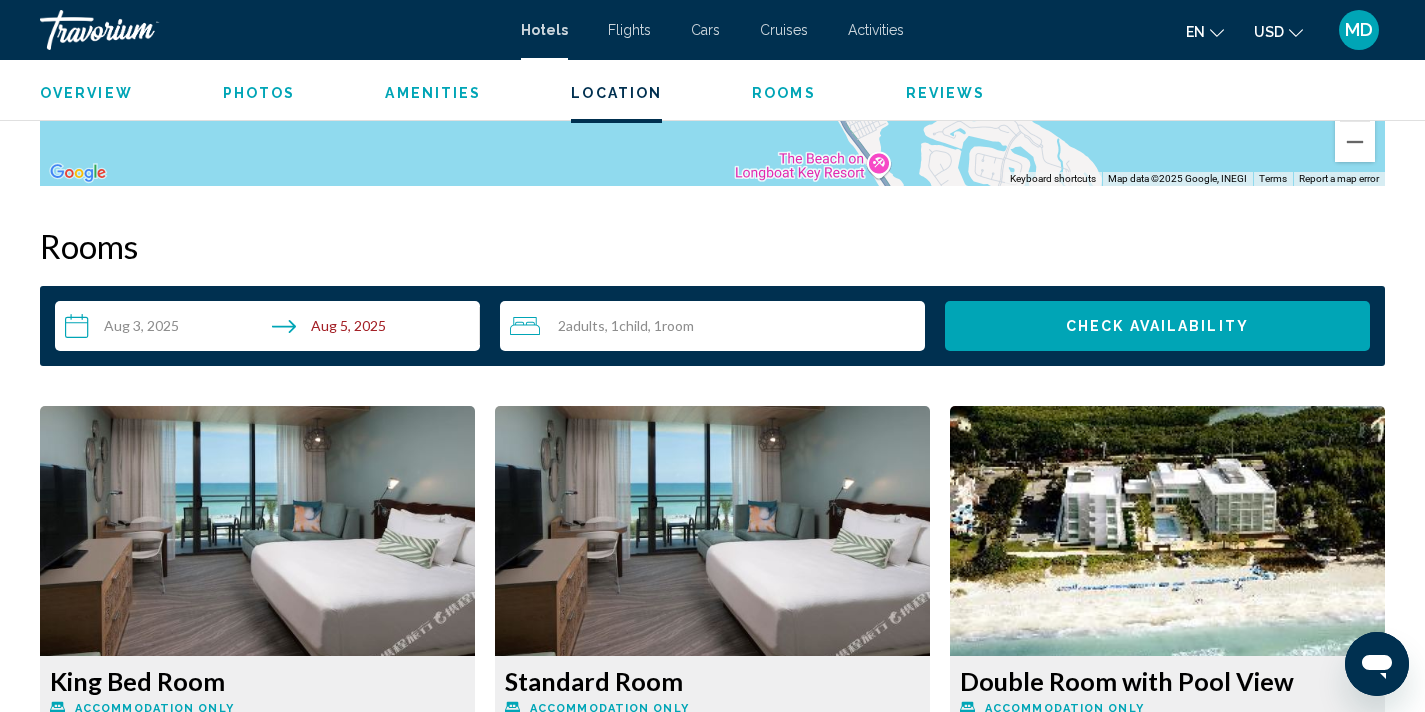 scroll, scrollTop: 2434, scrollLeft: 0, axis: vertical 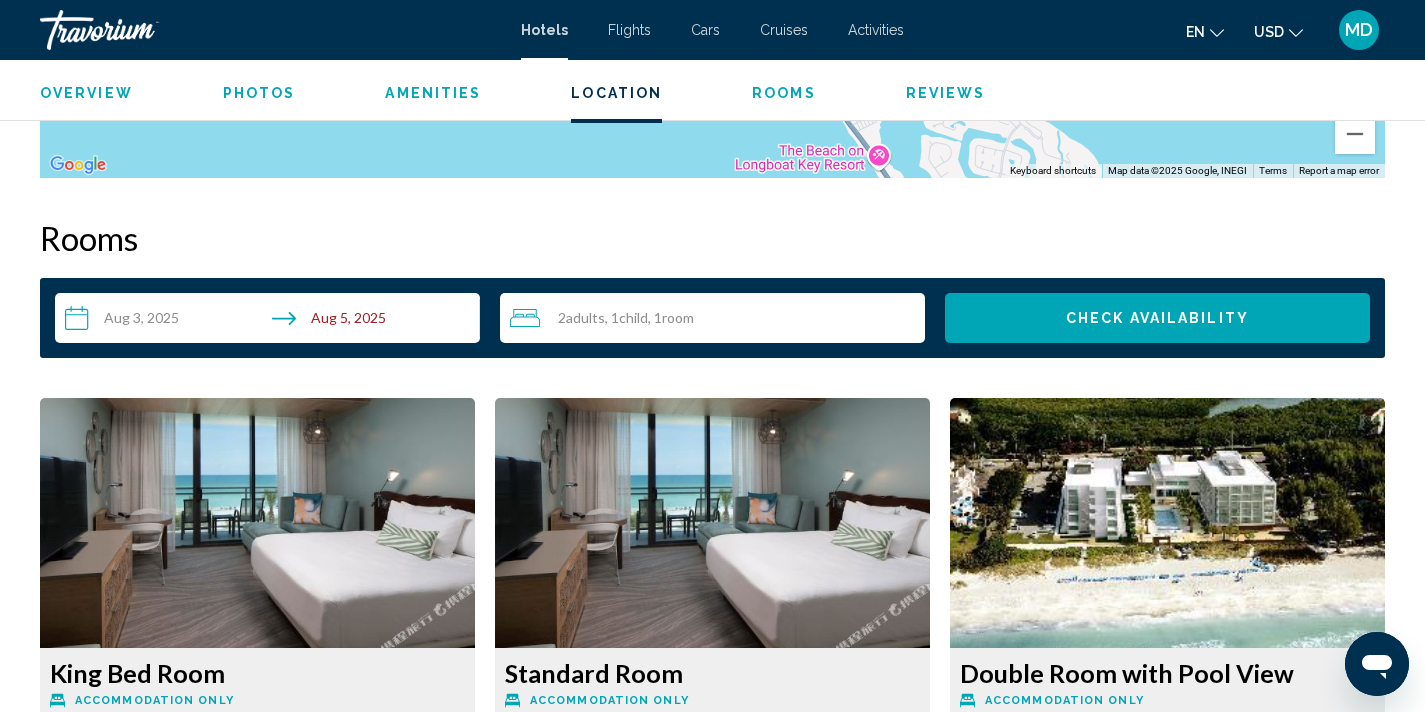 click at bounding box center (257, 523) 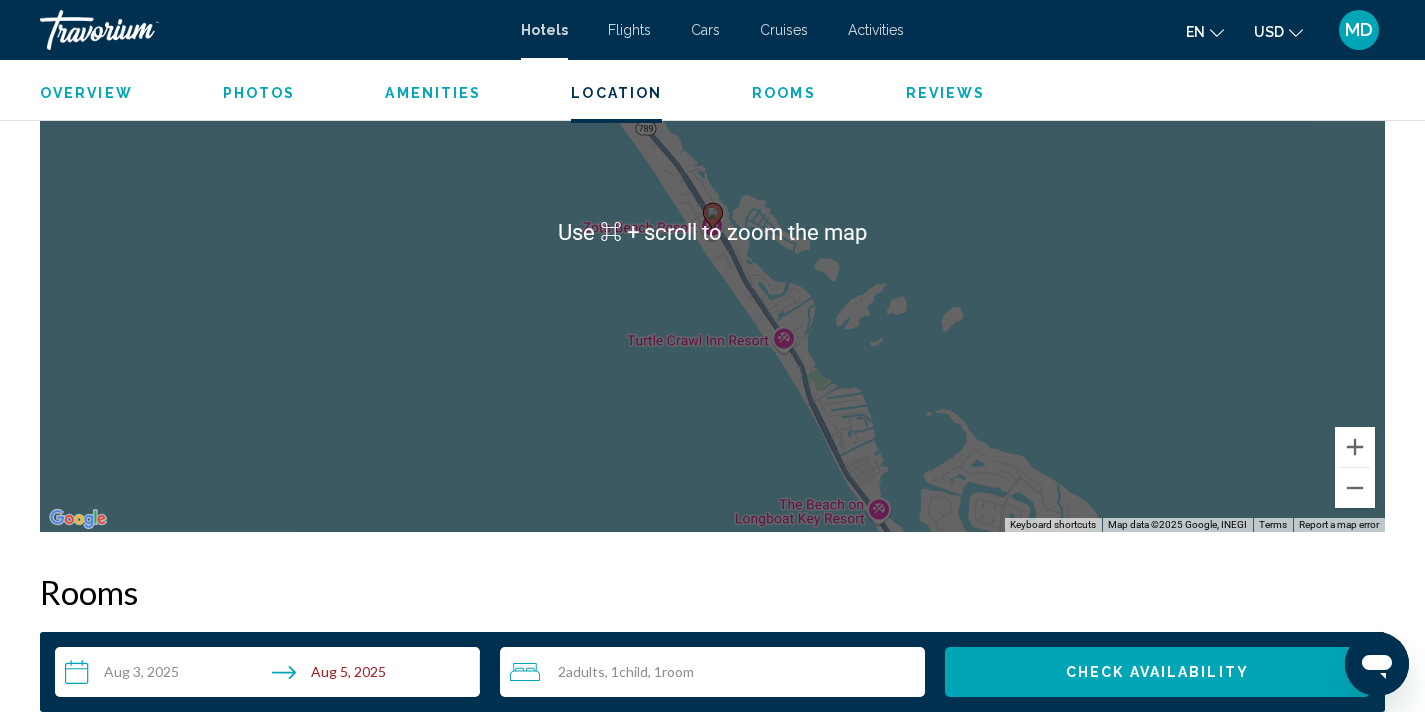 scroll, scrollTop: 2083, scrollLeft: 0, axis: vertical 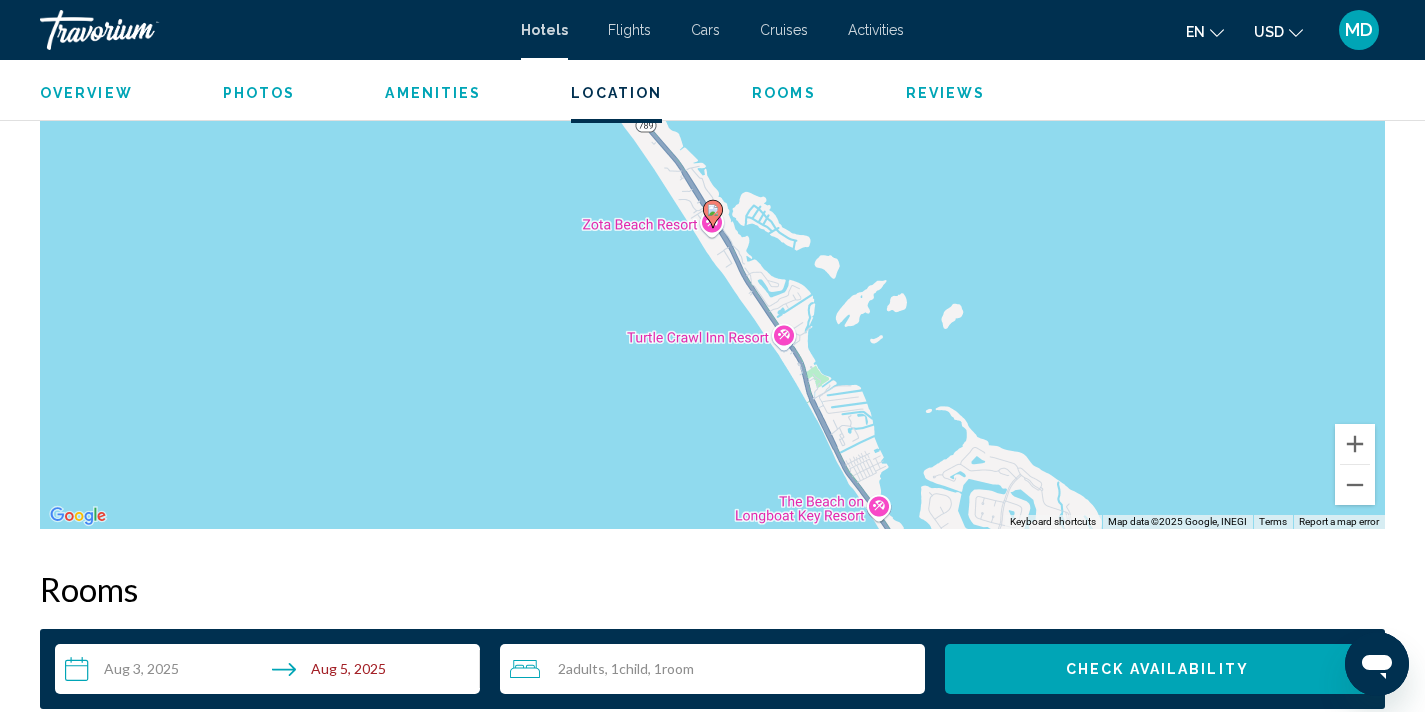 click on "To activate drag with keyboard, press Alt + Enter. Once in keyboard drag state, use the arrow keys to move the marker. To complete the drag, press the Enter key. To cancel, press Escape." at bounding box center (712, 229) 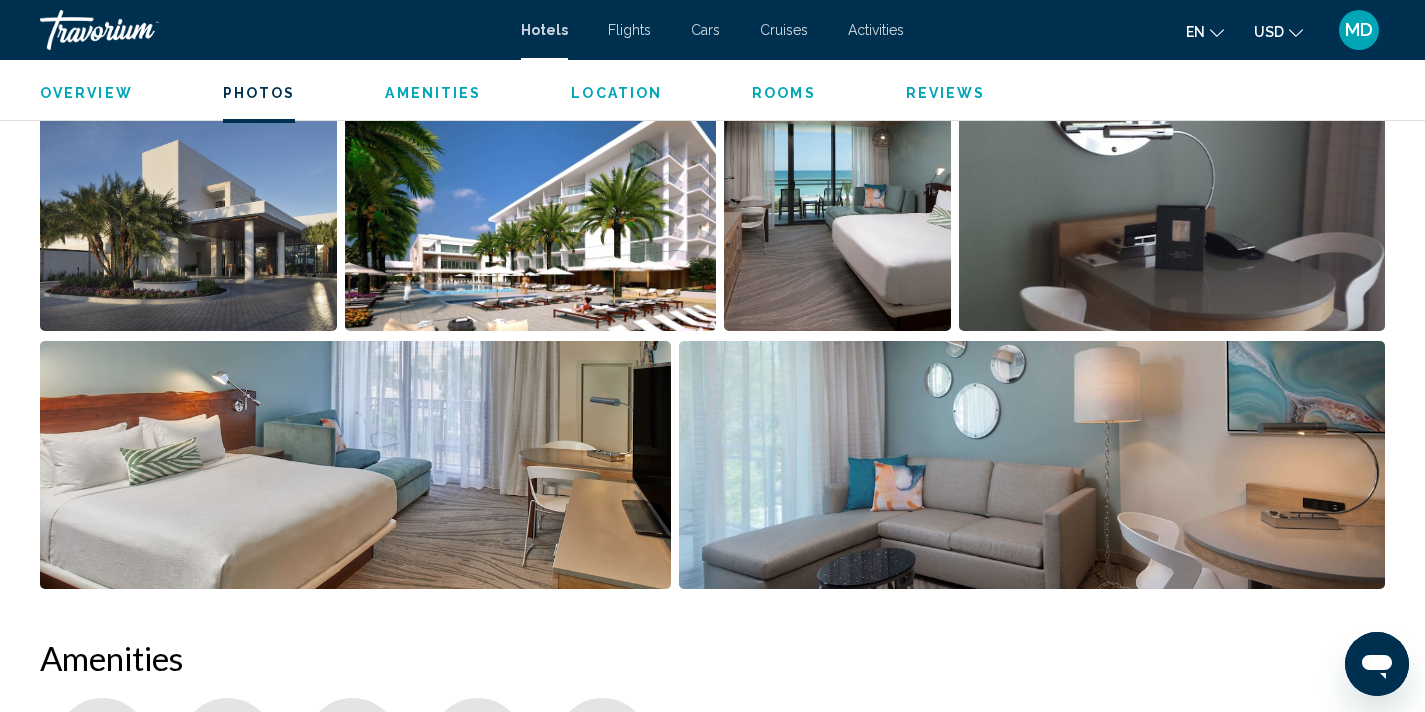 scroll, scrollTop: 1020, scrollLeft: 0, axis: vertical 